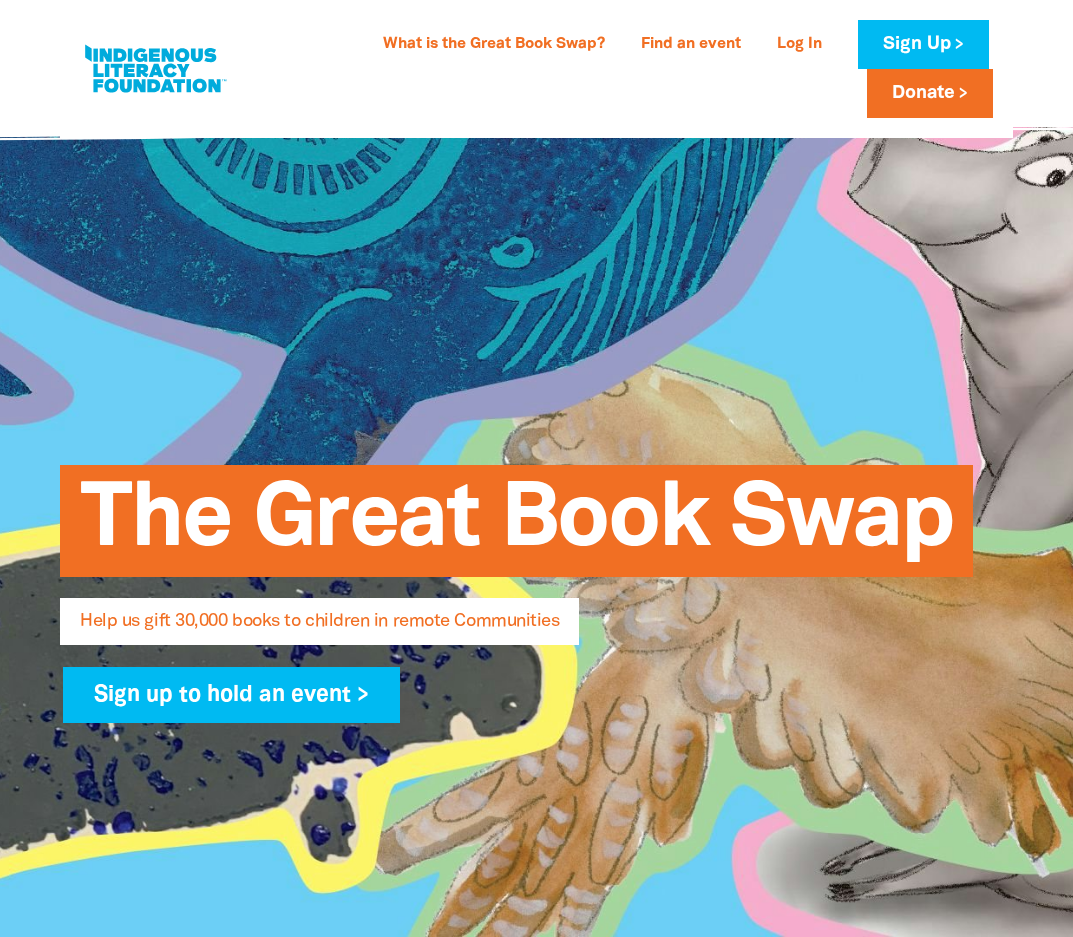 select on "AU" 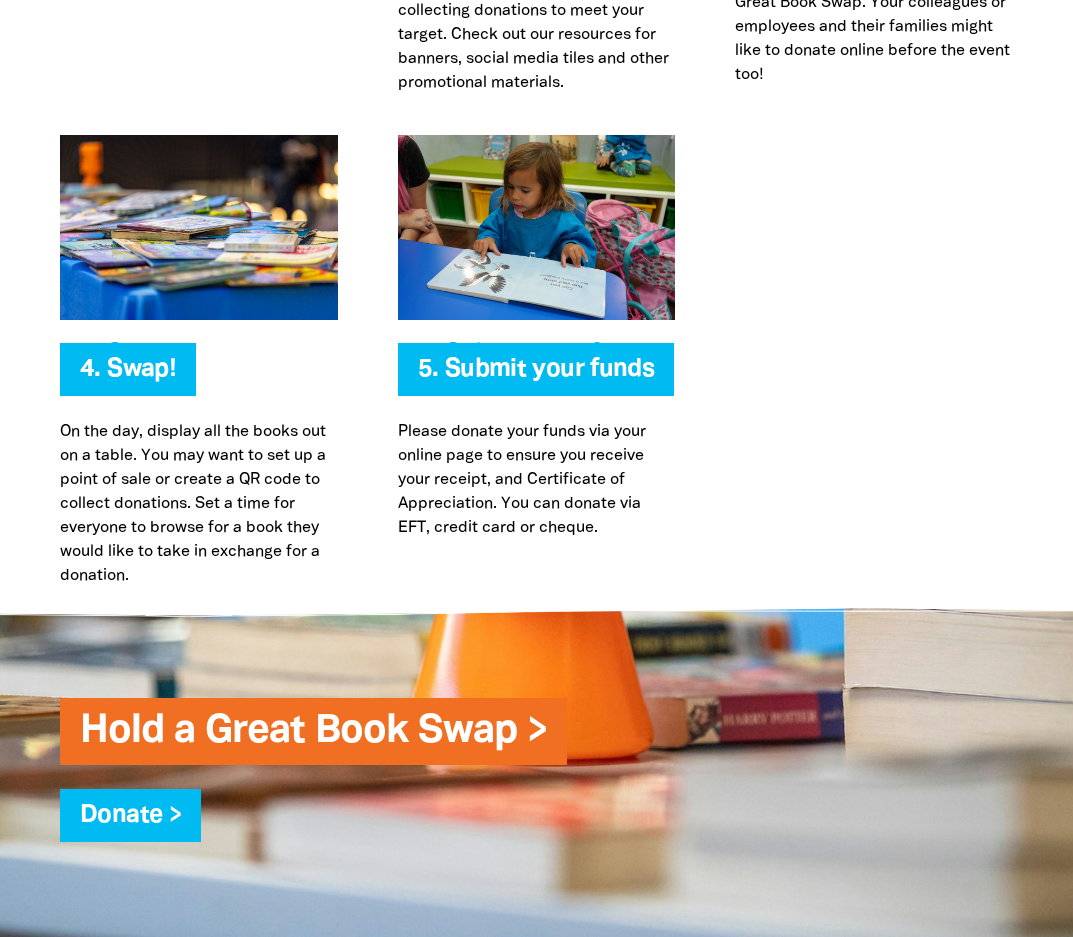 scroll, scrollTop: 0, scrollLeft: 0, axis: both 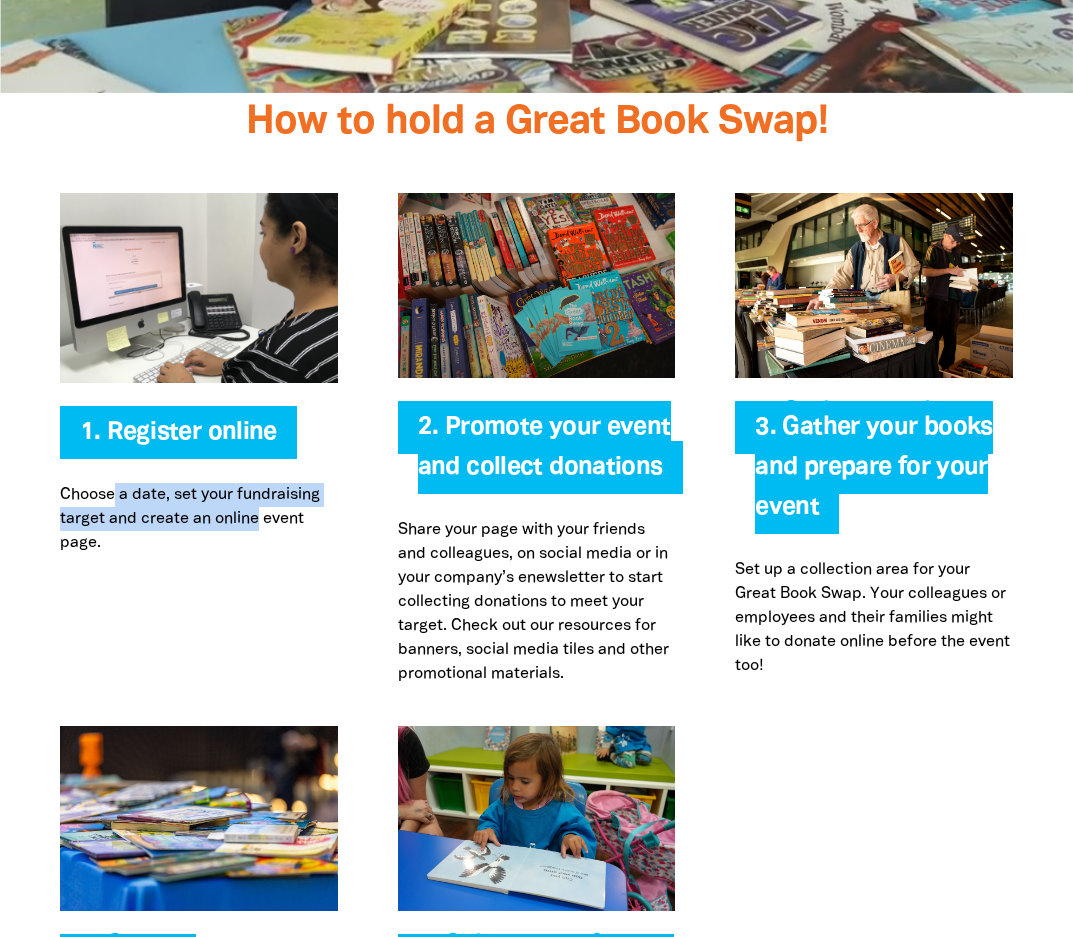 drag, startPoint x: 115, startPoint y: 503, endPoint x: 279, endPoint y: 544, distance: 169.04733 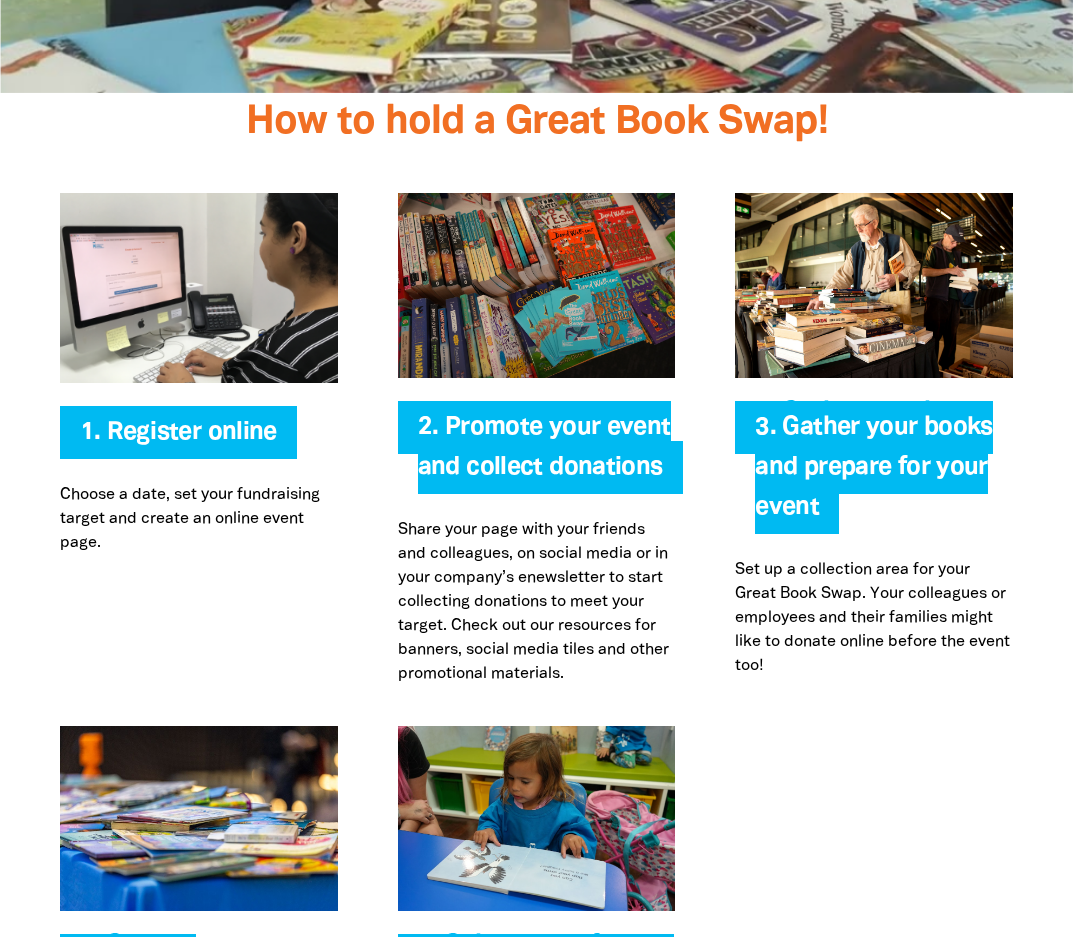 drag, startPoint x: 322, startPoint y: 586, endPoint x: 991, endPoint y: 572, distance: 669.1465 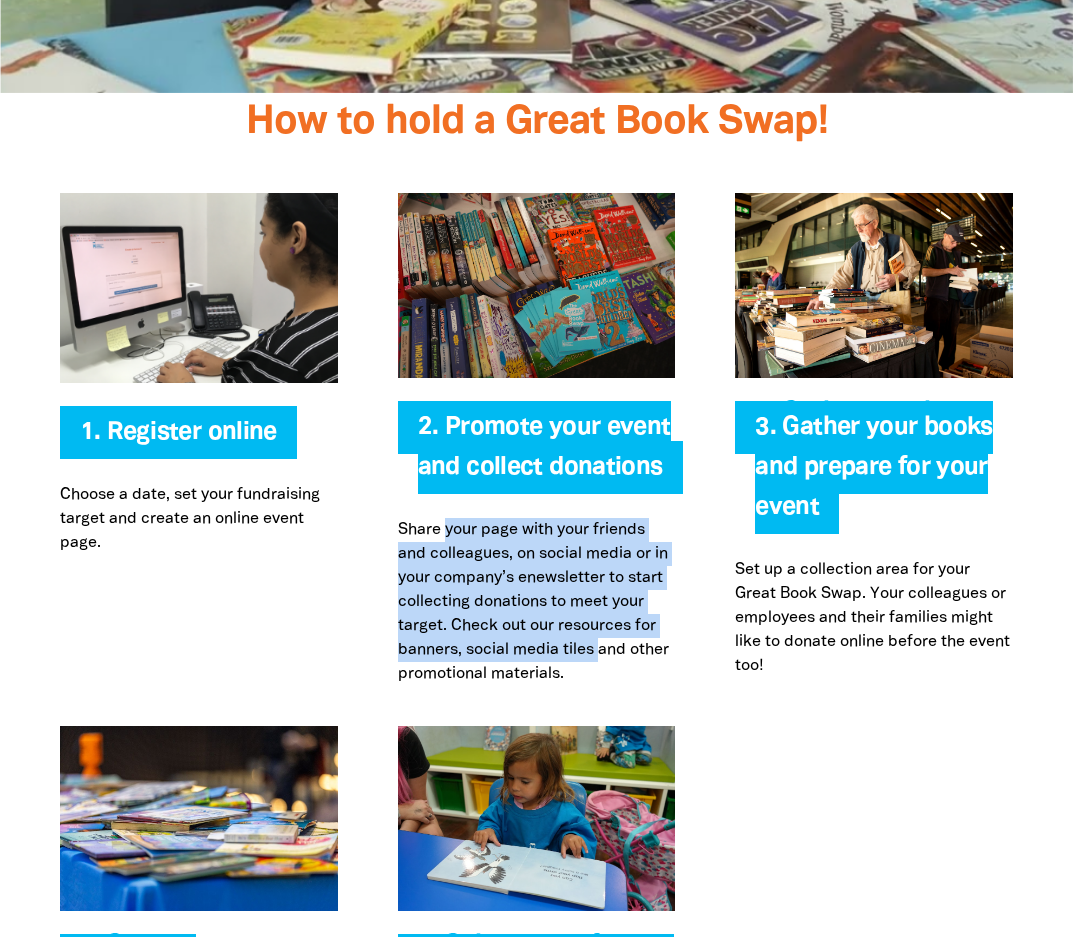 drag, startPoint x: 613, startPoint y: 568, endPoint x: 673, endPoint y: 666, distance: 114.90866 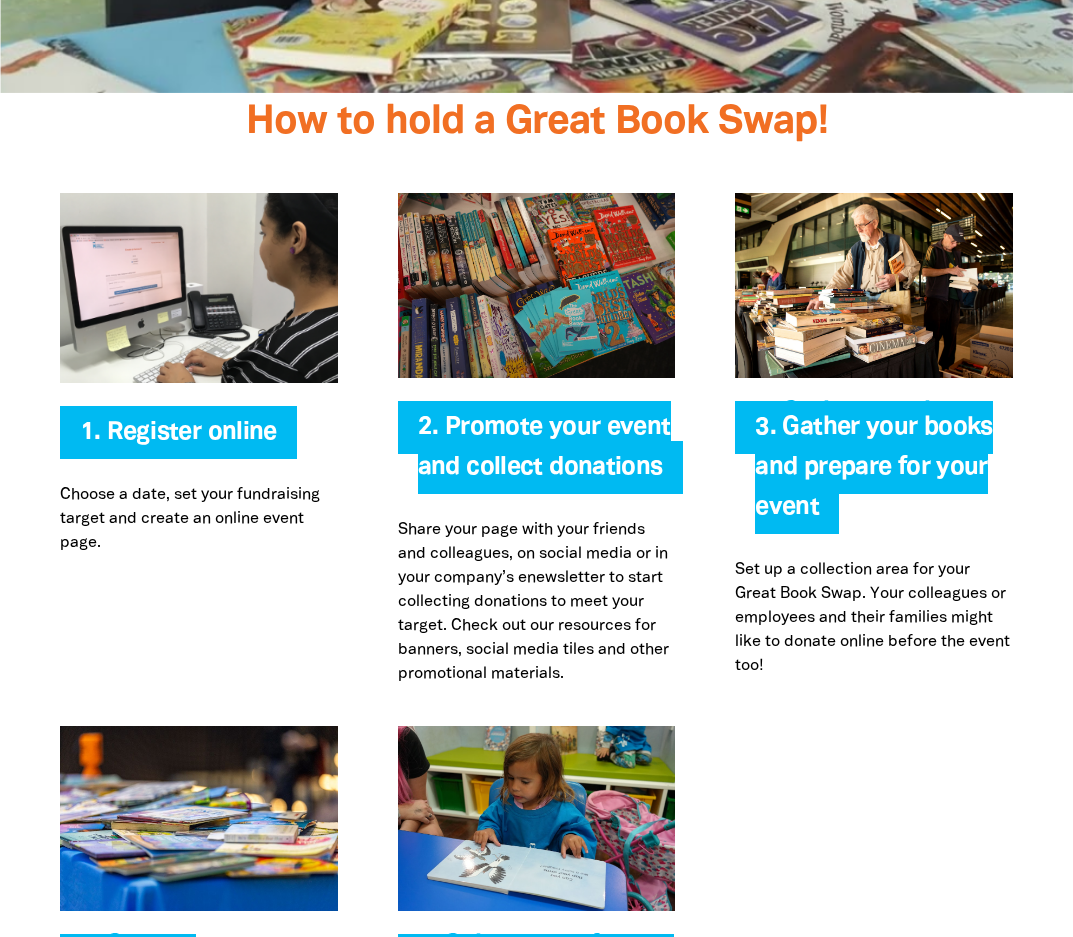 click on "3. Gather your books and prepare for your event Set up a collection area for your Great Book Swap. Your colleagues or employees and their families might like to donate online before the event too!" at bounding box center (874, 439) 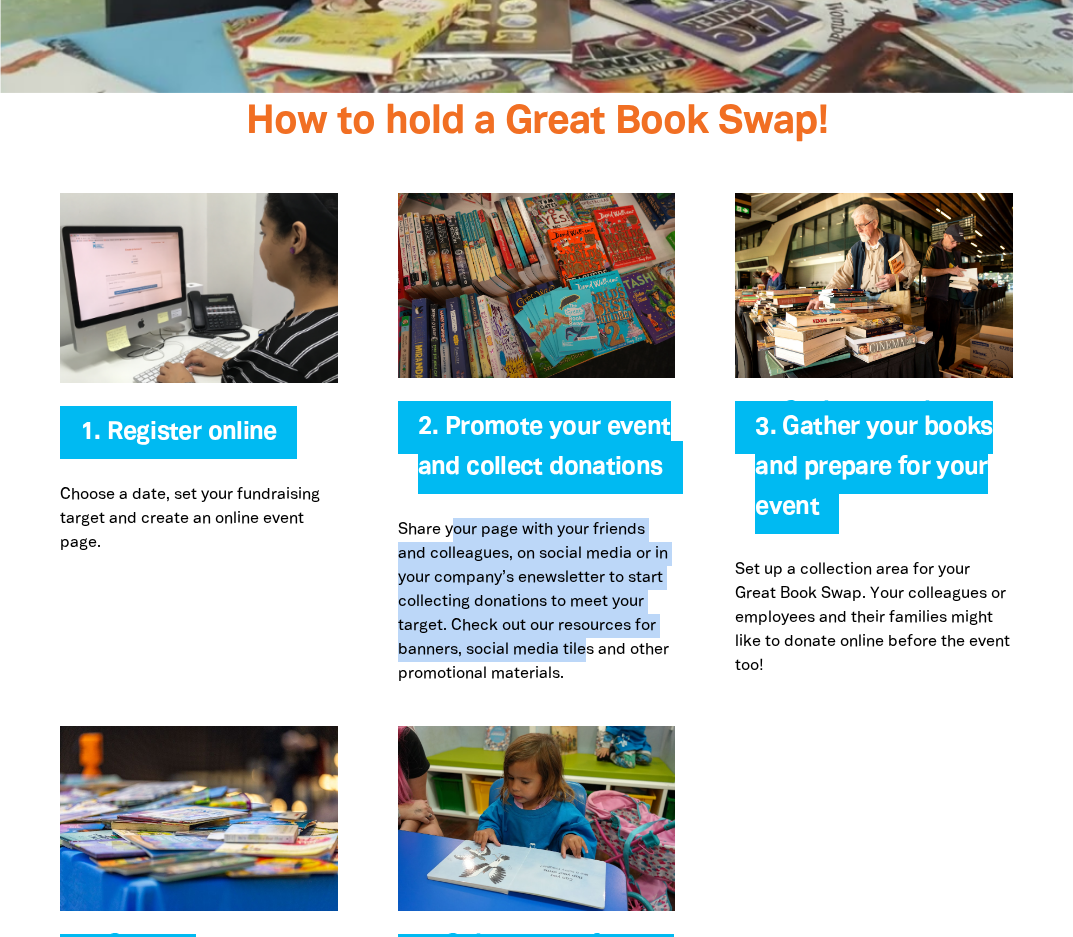 drag, startPoint x: 461, startPoint y: 533, endPoint x: 583, endPoint y: 647, distance: 166.97305 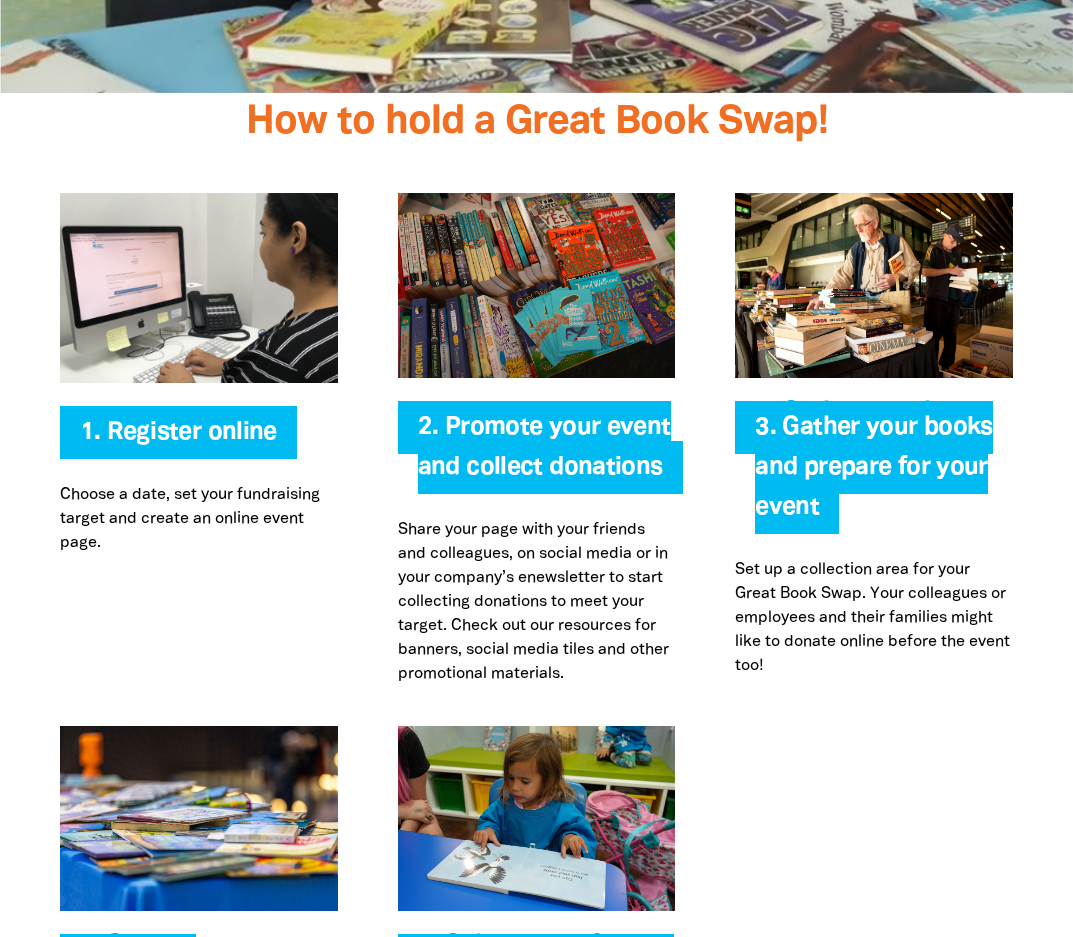 click on "Share your page with your friends and colleagues, on social media or in your company’s enewsletter to start collecting donations to meet your target. Check out our resources for banners, social media tiles and other promotional materials." at bounding box center (537, 602) 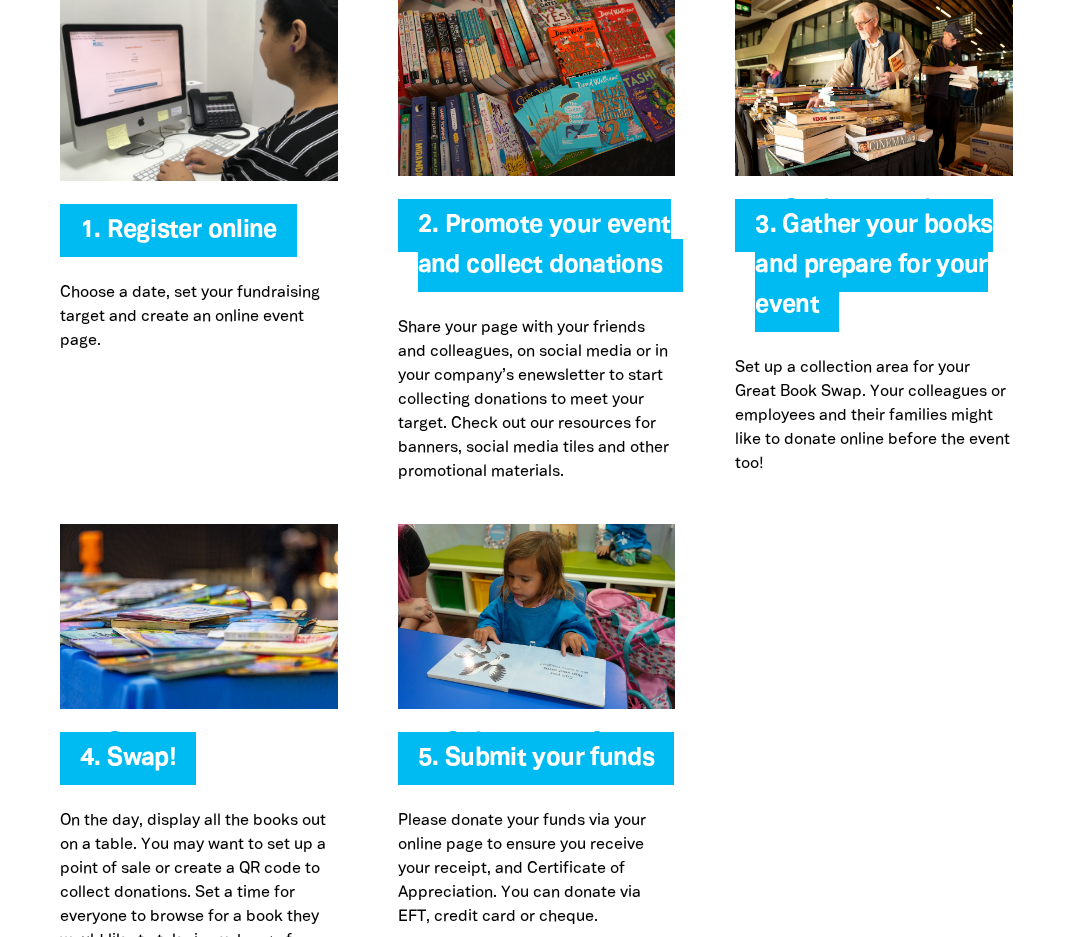 scroll, scrollTop: 4200, scrollLeft: 0, axis: vertical 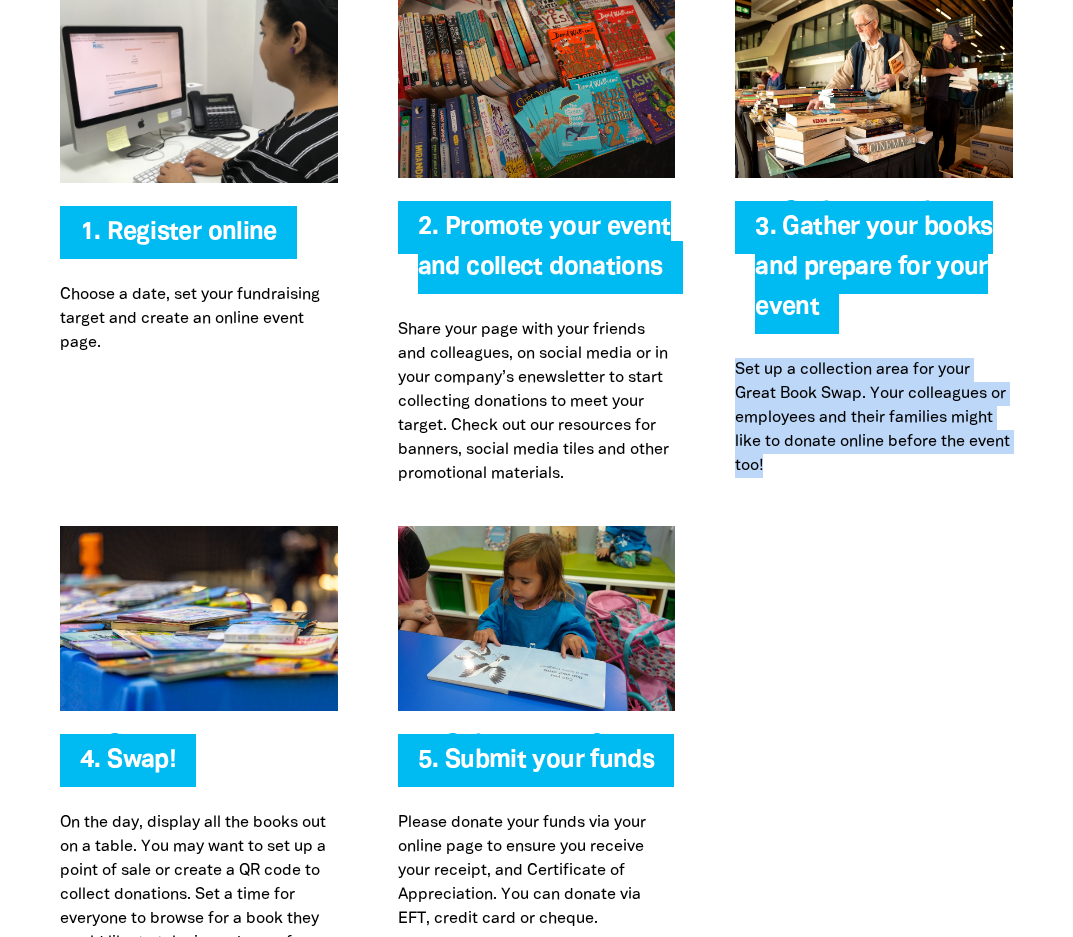 drag, startPoint x: 804, startPoint y: 378, endPoint x: 849, endPoint y: 464, distance: 97.06184 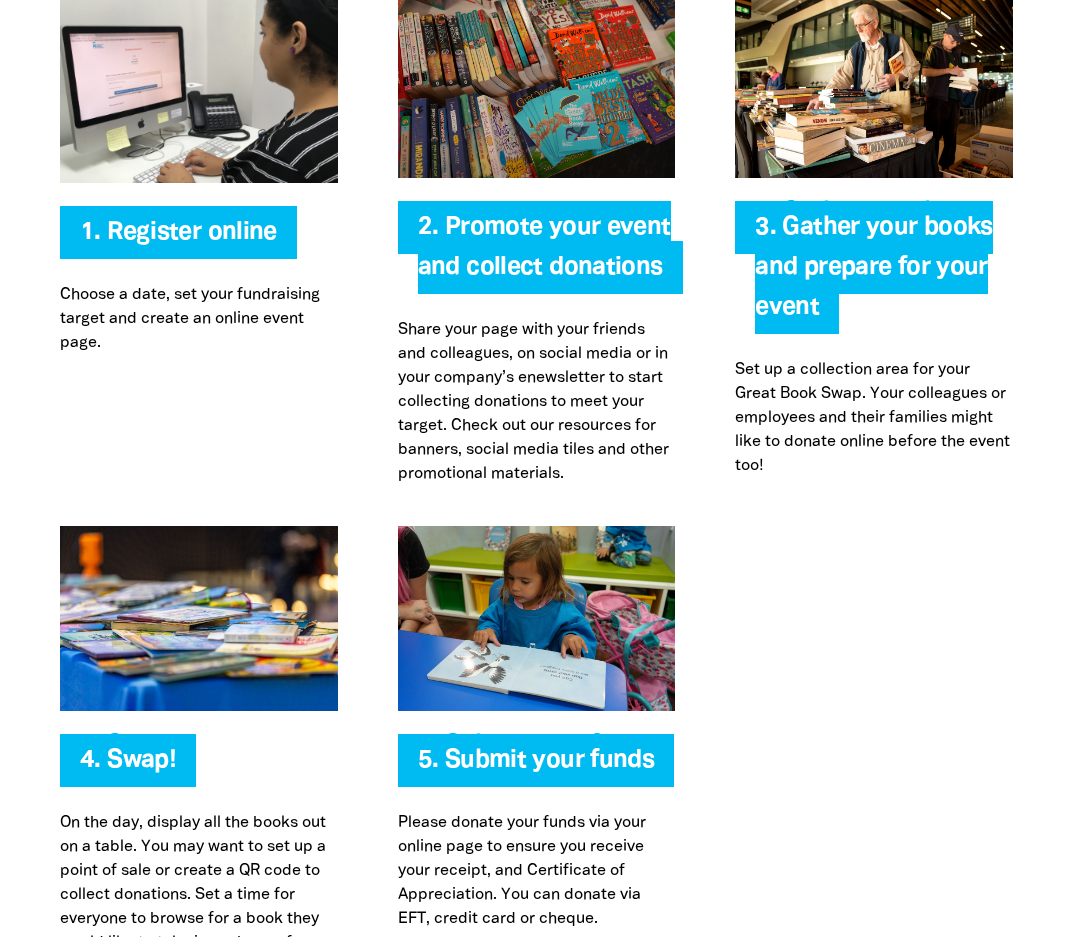 click on "3. Gather your books and prepare for your event Set up a collection area for your Great Book Swap. Your colleagues or employees and their families might like to donate online before the event too!" at bounding box center [874, 239] 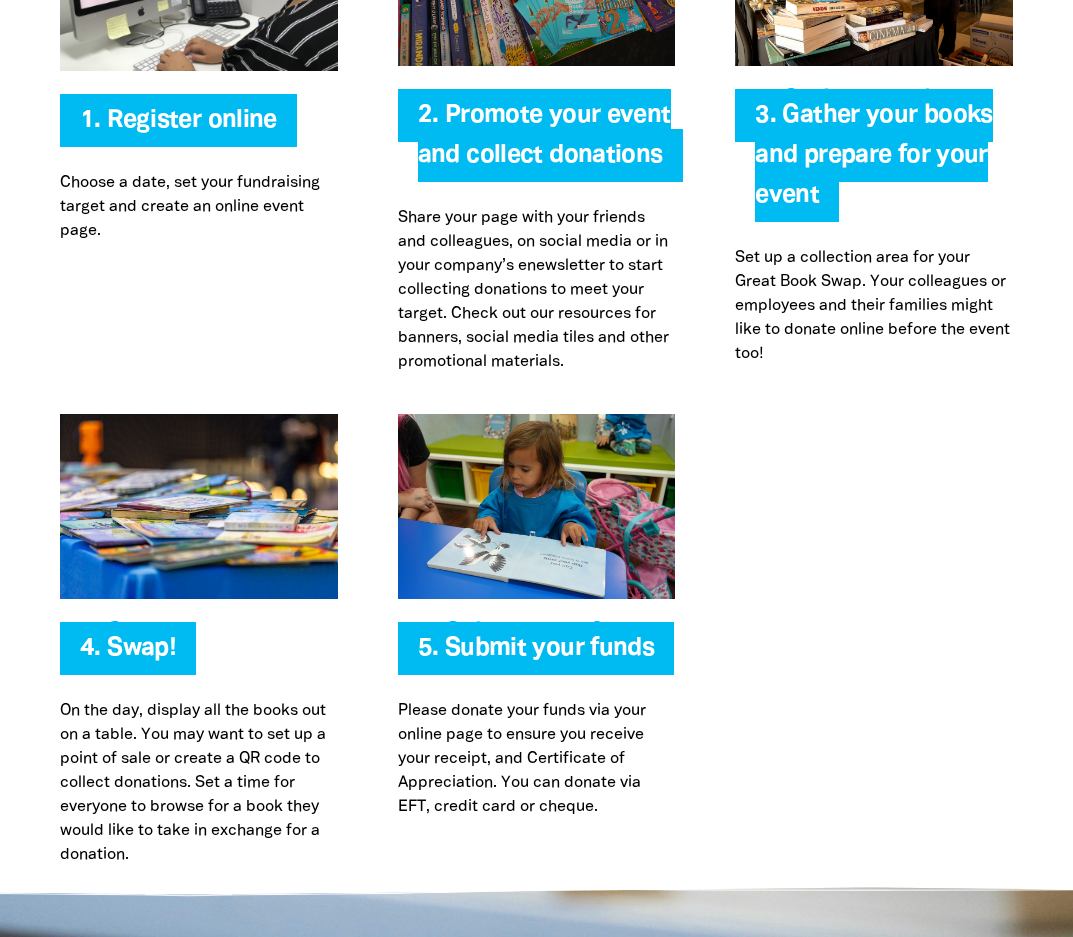 scroll, scrollTop: 4400, scrollLeft: 0, axis: vertical 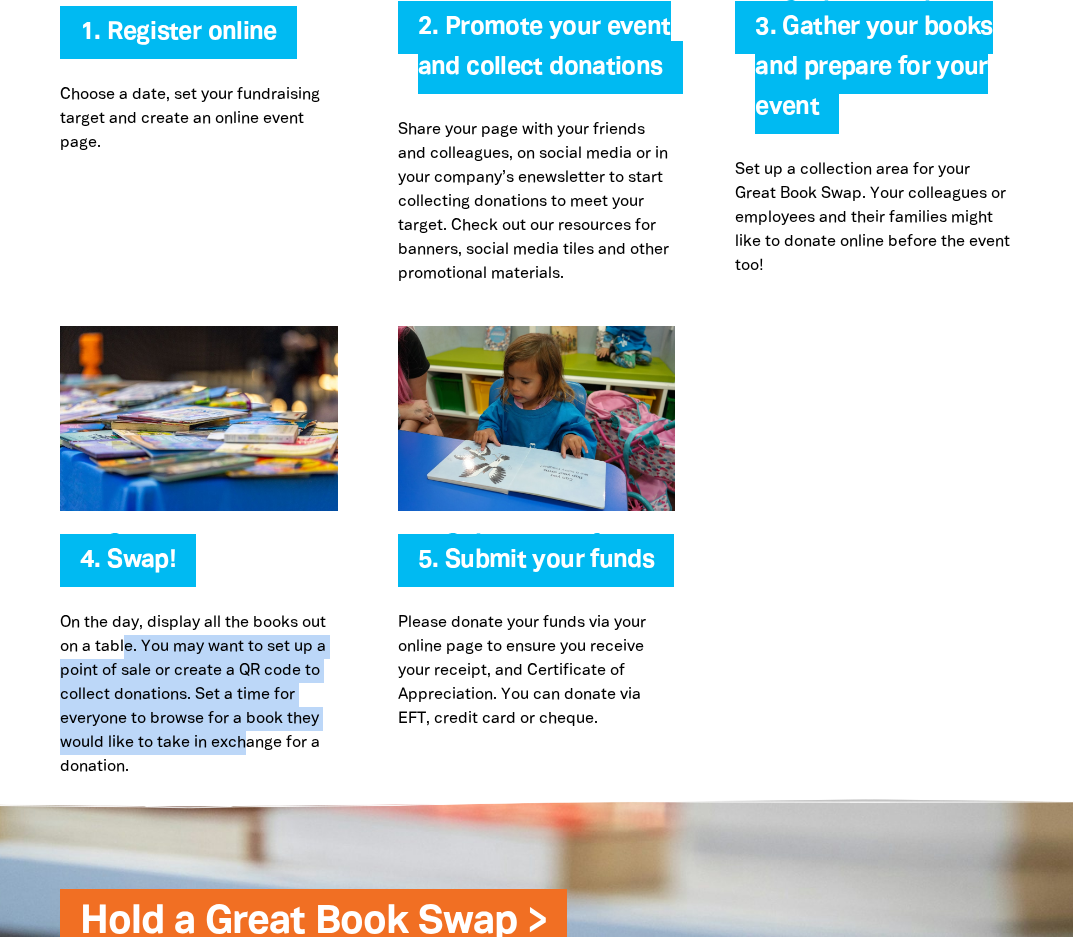 drag, startPoint x: 123, startPoint y: 653, endPoint x: 243, endPoint y: 734, distance: 144.77914 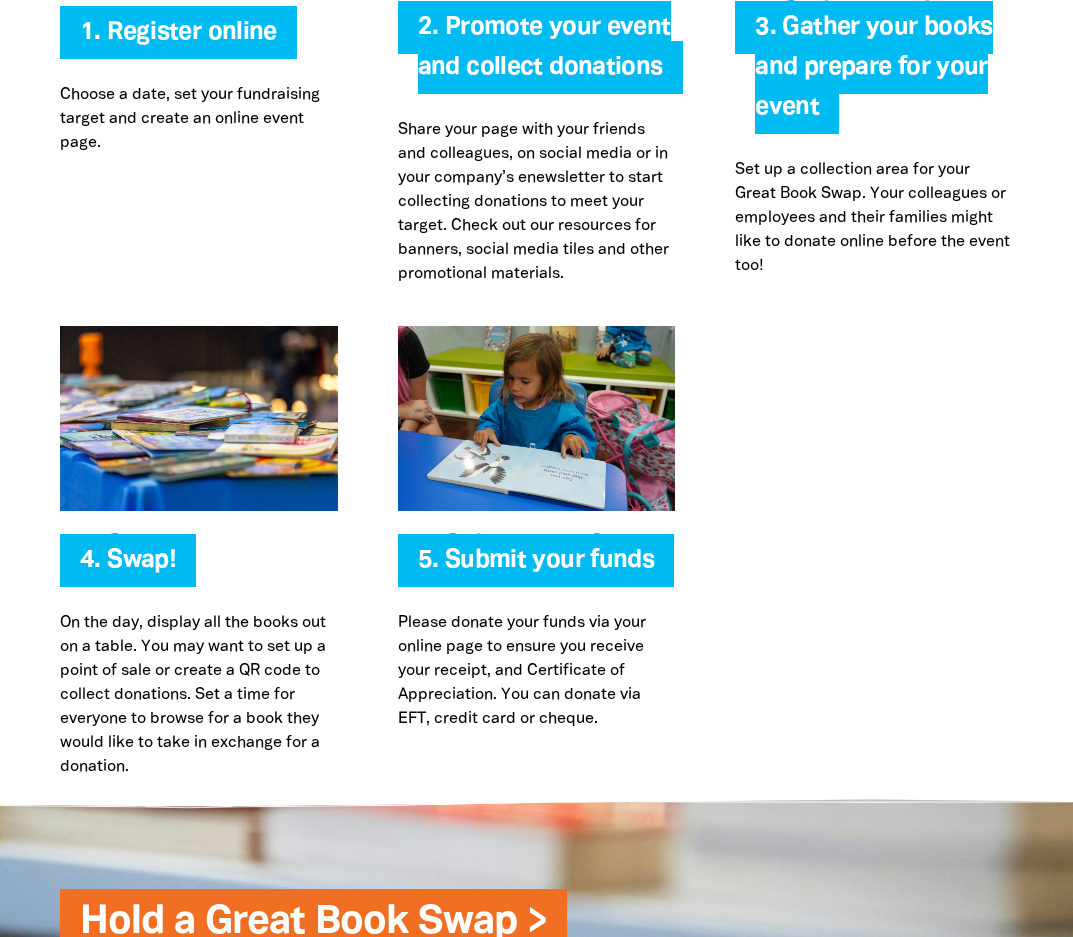 click on "On the day, display all the books out on a table. You may want to set up a point of sale  or create a QR code to collect donations. Set a time for everyone to browse for a book they would like to take in exchange for a donation." at bounding box center (199, 695) 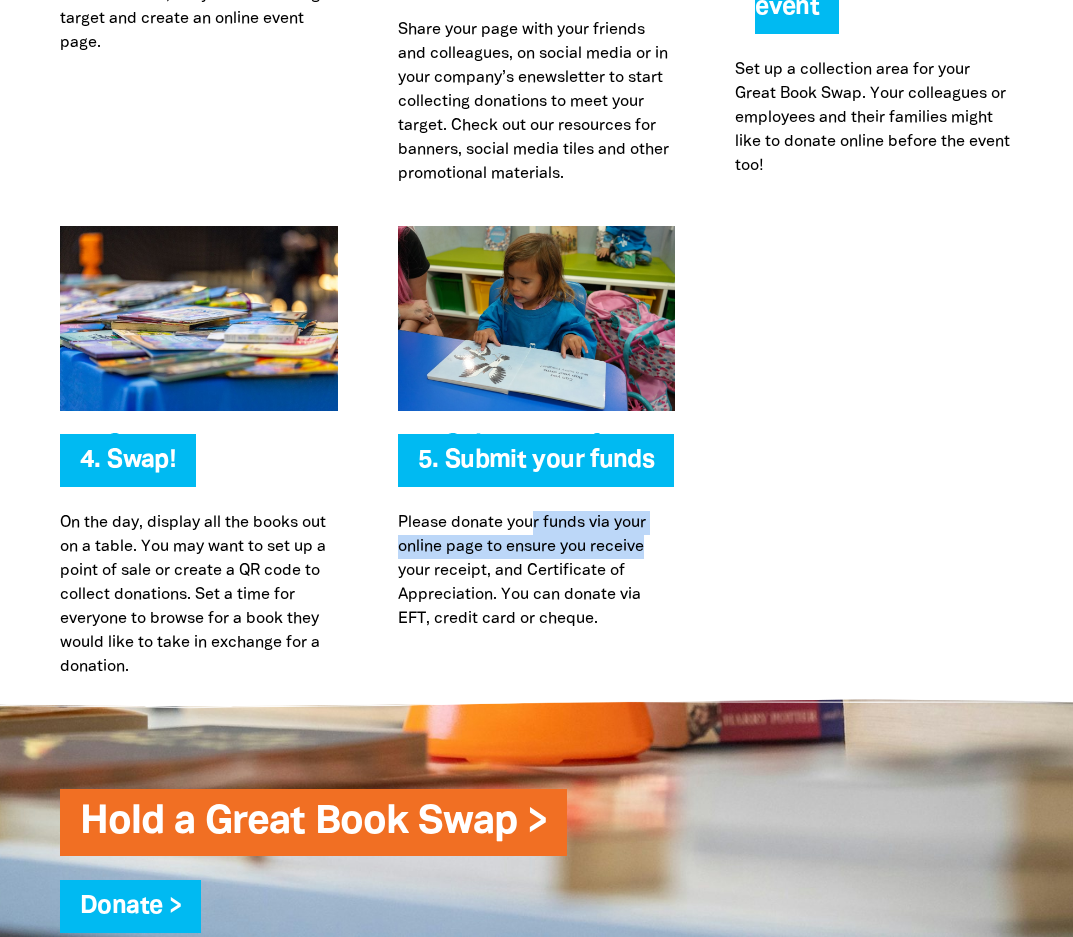 drag, startPoint x: 532, startPoint y: 517, endPoint x: 652, endPoint y: 600, distance: 145.9075 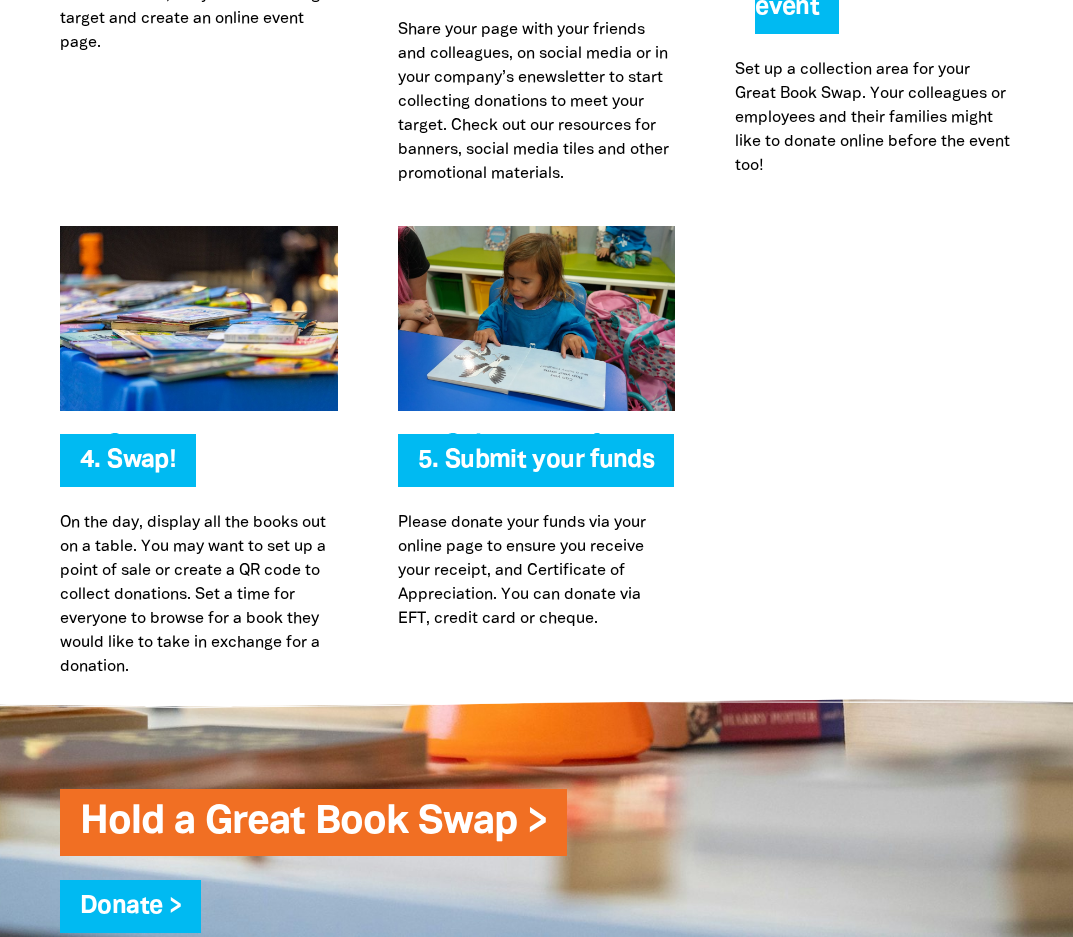 click at bounding box center [874, 452] 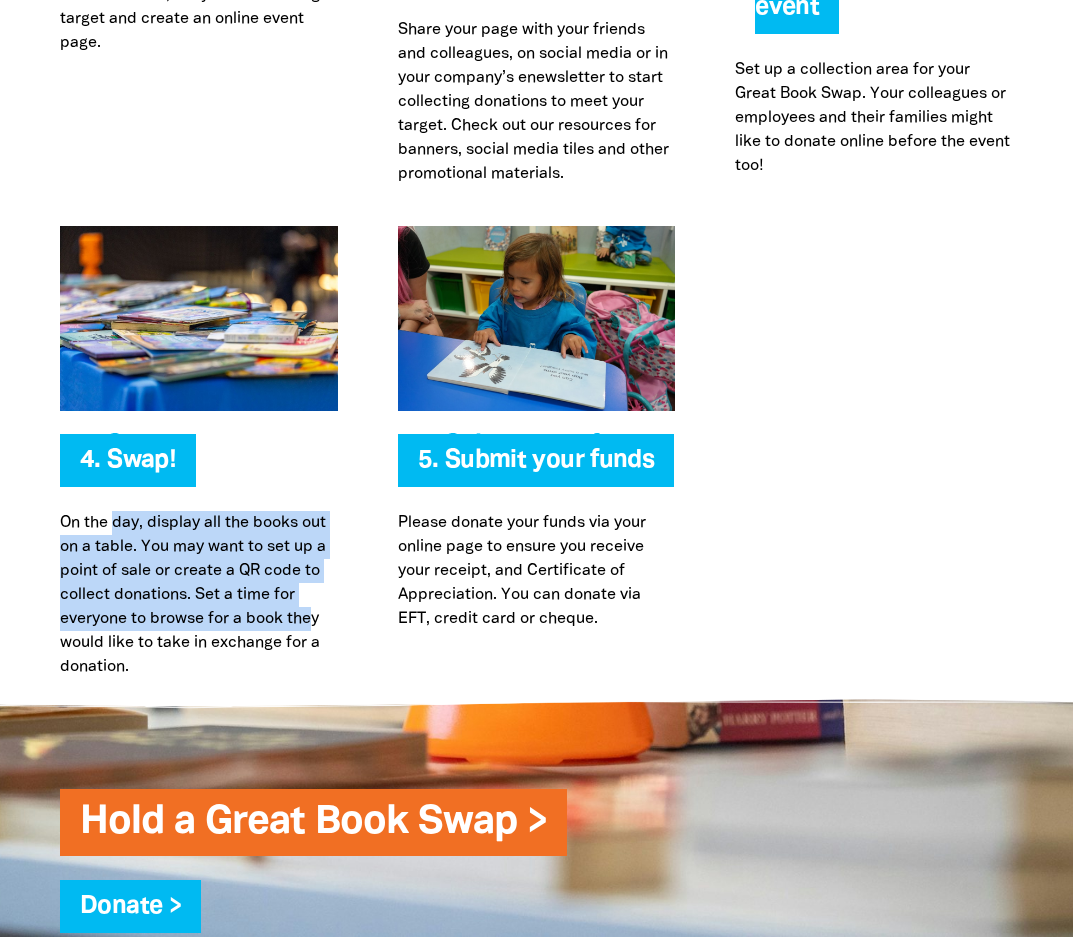drag, startPoint x: 118, startPoint y: 527, endPoint x: 315, endPoint y: 623, distance: 219.14607 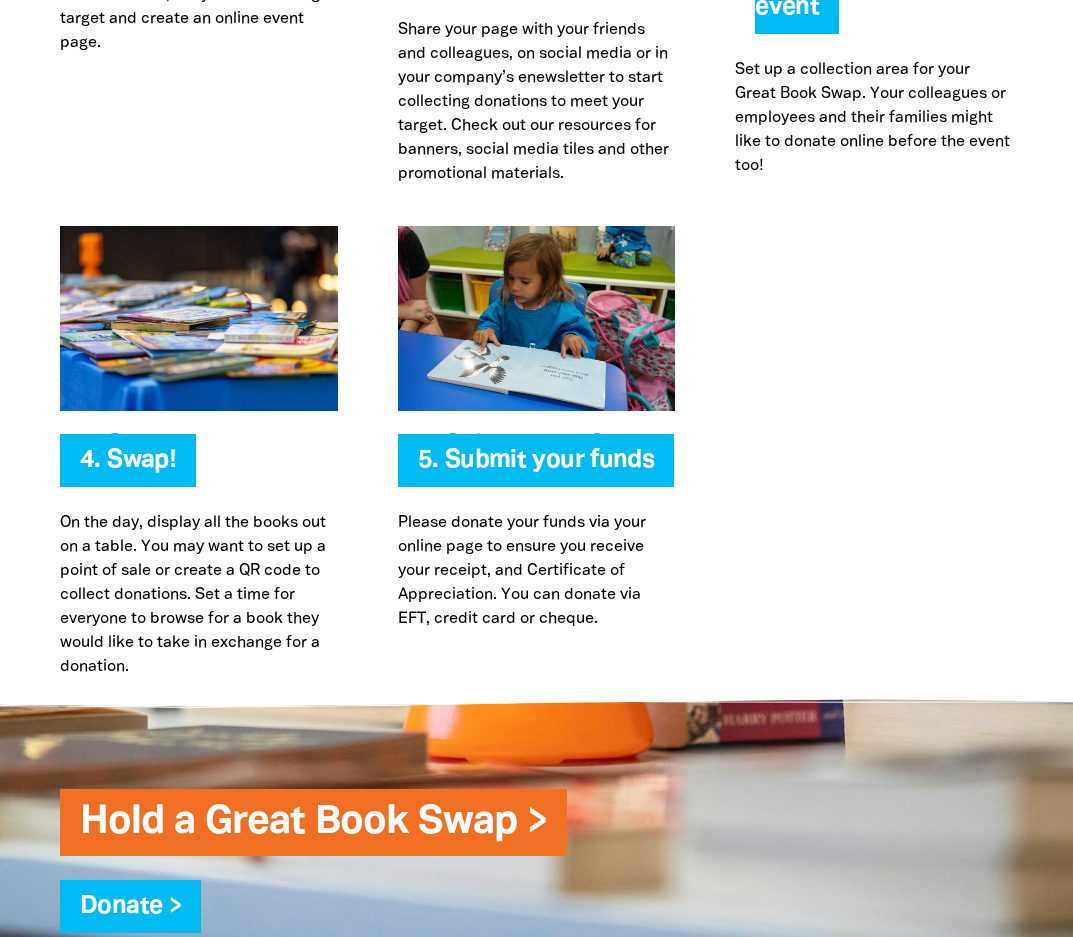 drag, startPoint x: 356, startPoint y: 662, endPoint x: 479, endPoint y: 436, distance: 257.3033 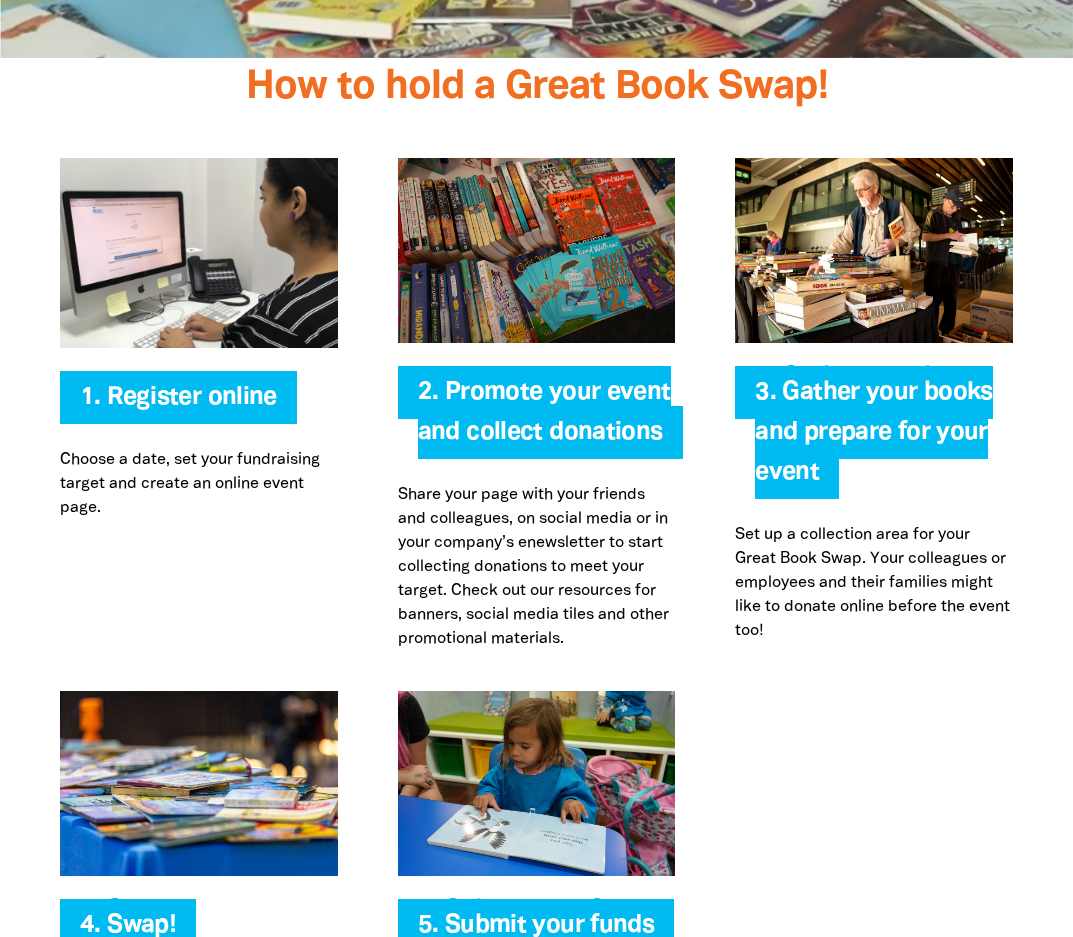scroll, scrollTop: 4000, scrollLeft: 0, axis: vertical 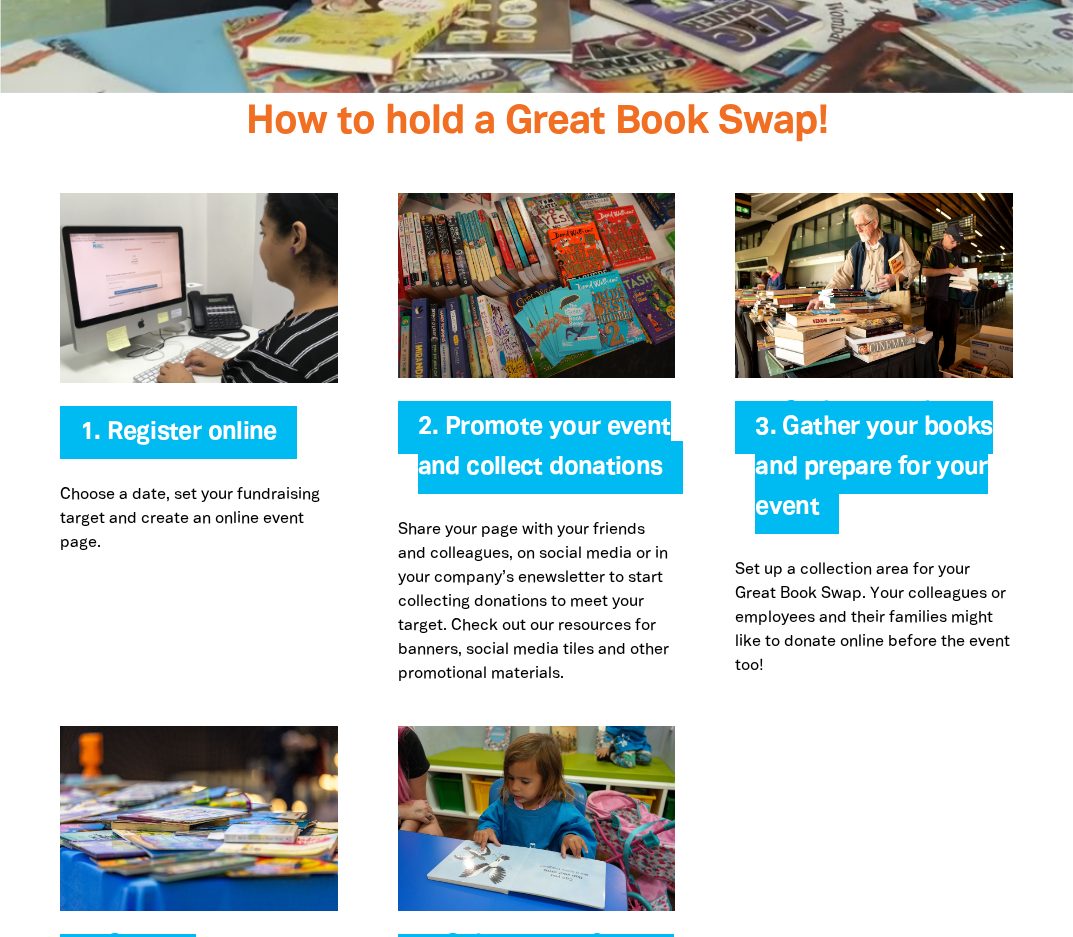 click on "Choose a date, set your fundraising target and create an online event page." at bounding box center (199, 519) 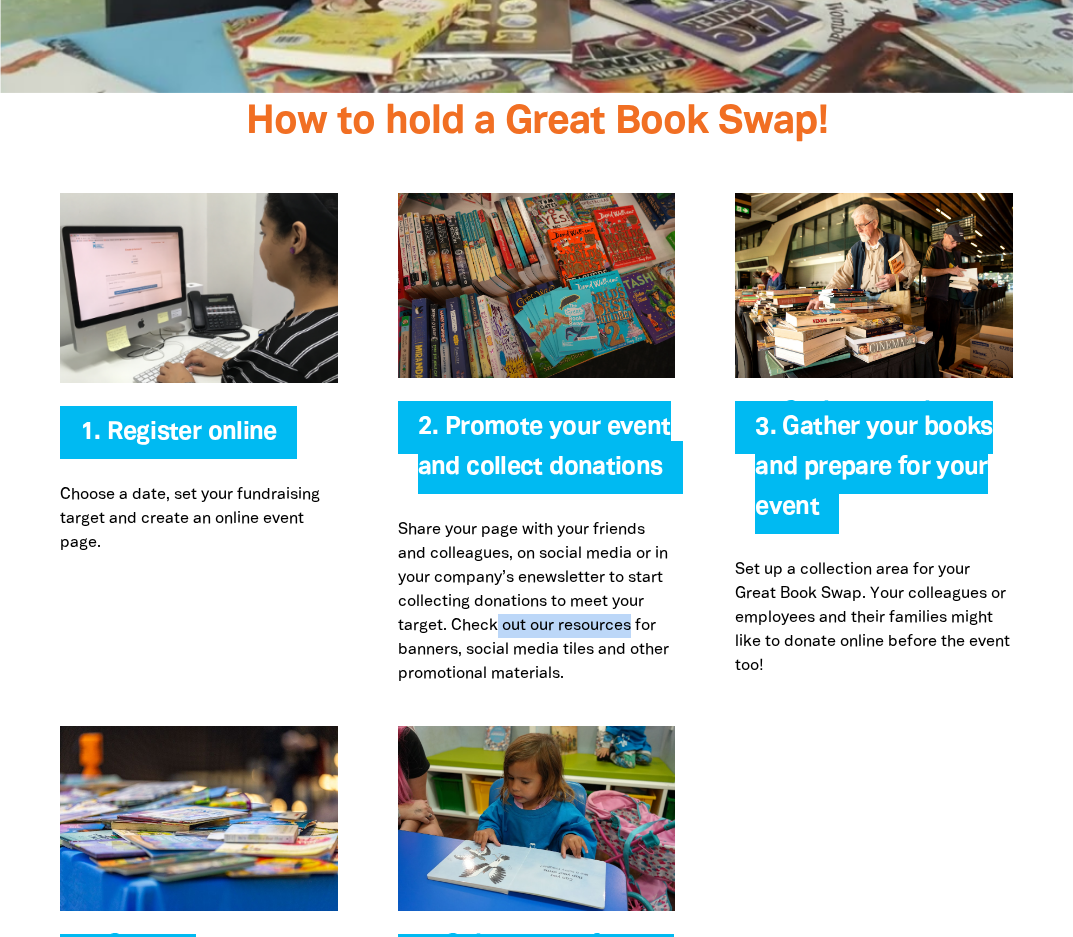 drag, startPoint x: 494, startPoint y: 626, endPoint x: 632, endPoint y: 651, distance: 140.24622 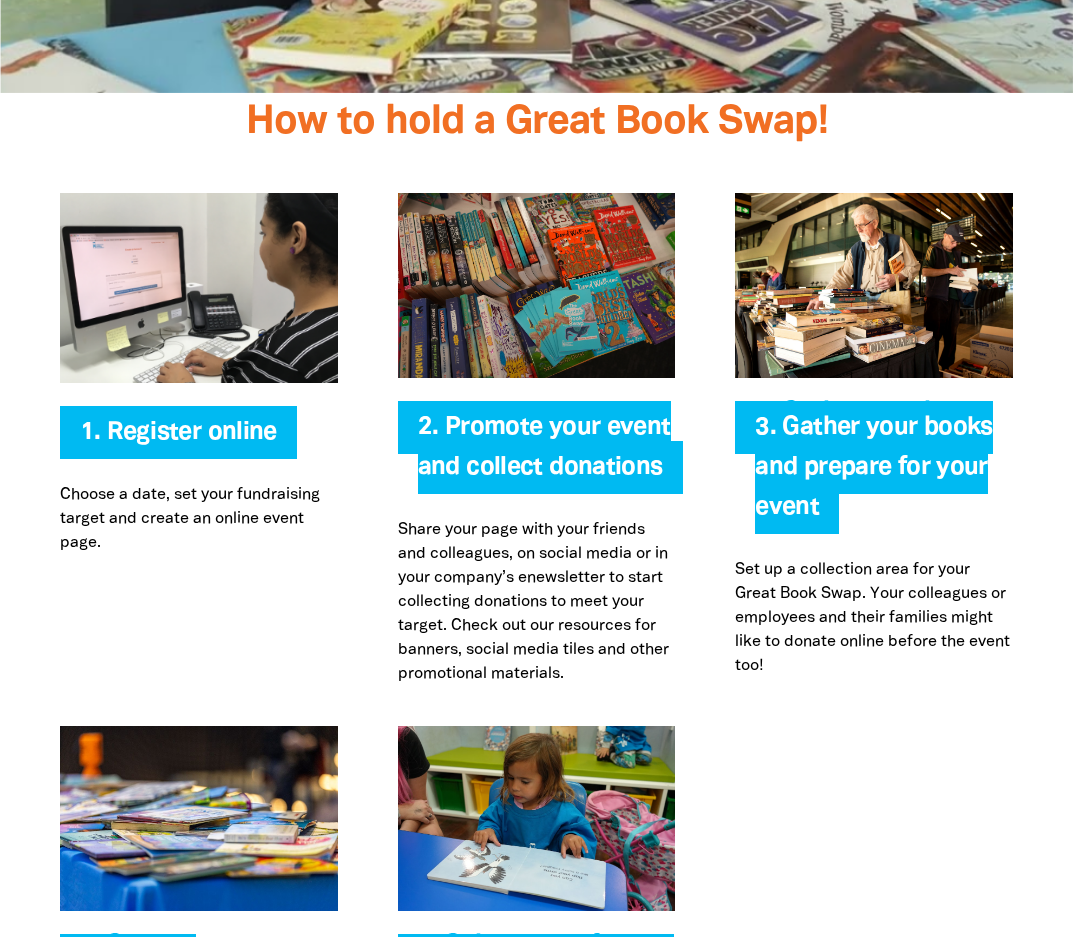 click on "Share your page with your friends and colleagues, on social media or in your company’s enewsletter to start collecting donations to meet your target. Check out our resources for banners, social media tiles and other promotional materials." at bounding box center [537, 602] 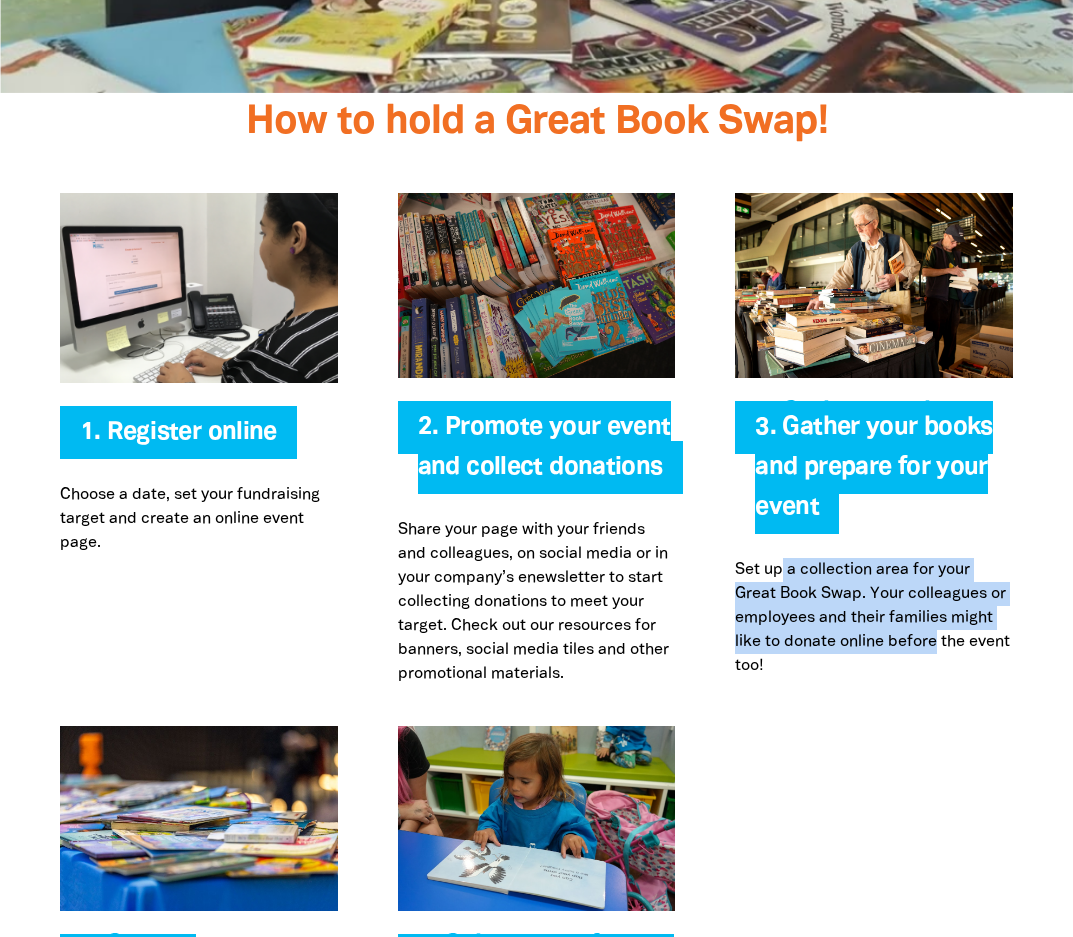 drag, startPoint x: 839, startPoint y: 579, endPoint x: 938, endPoint y: 656, distance: 125.4193 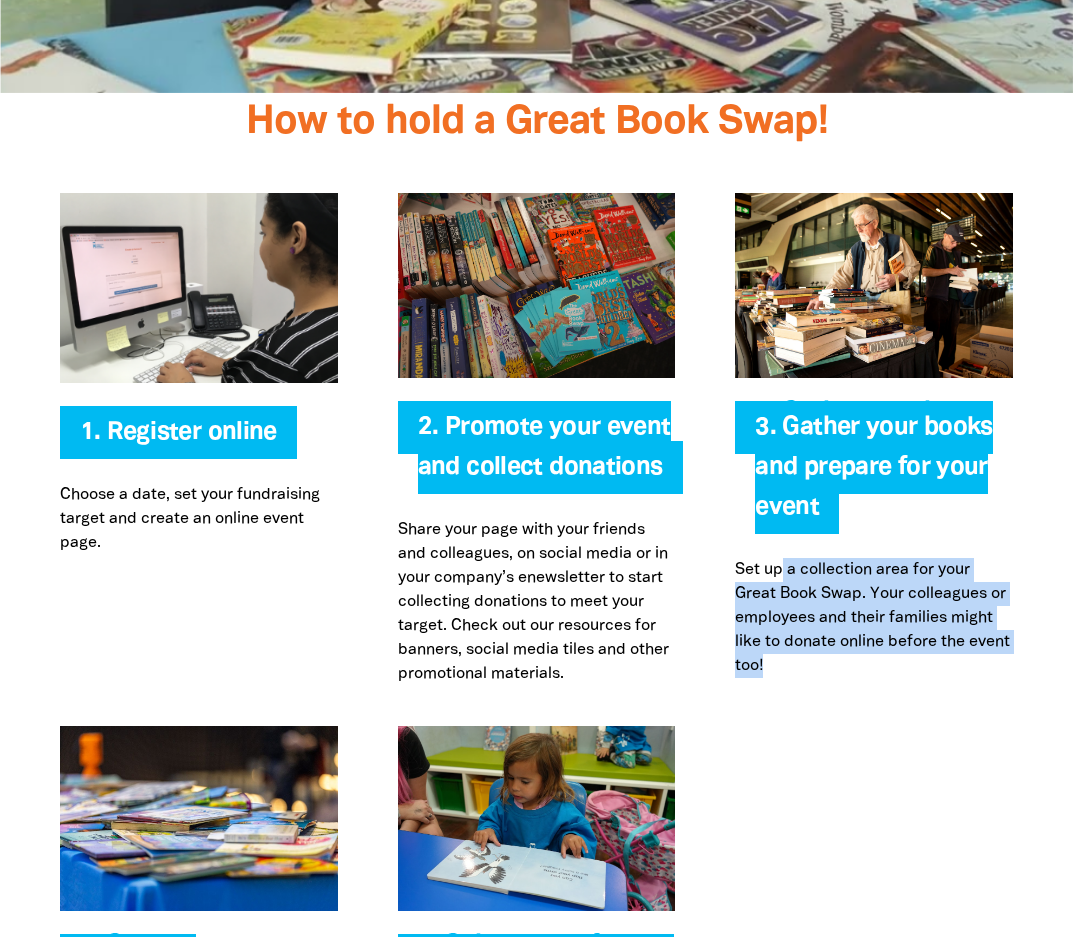 click on "Set up a collection area for your Great Book Swap. Your colleagues or employees and their families might like to donate online before the event too!" at bounding box center [874, 618] 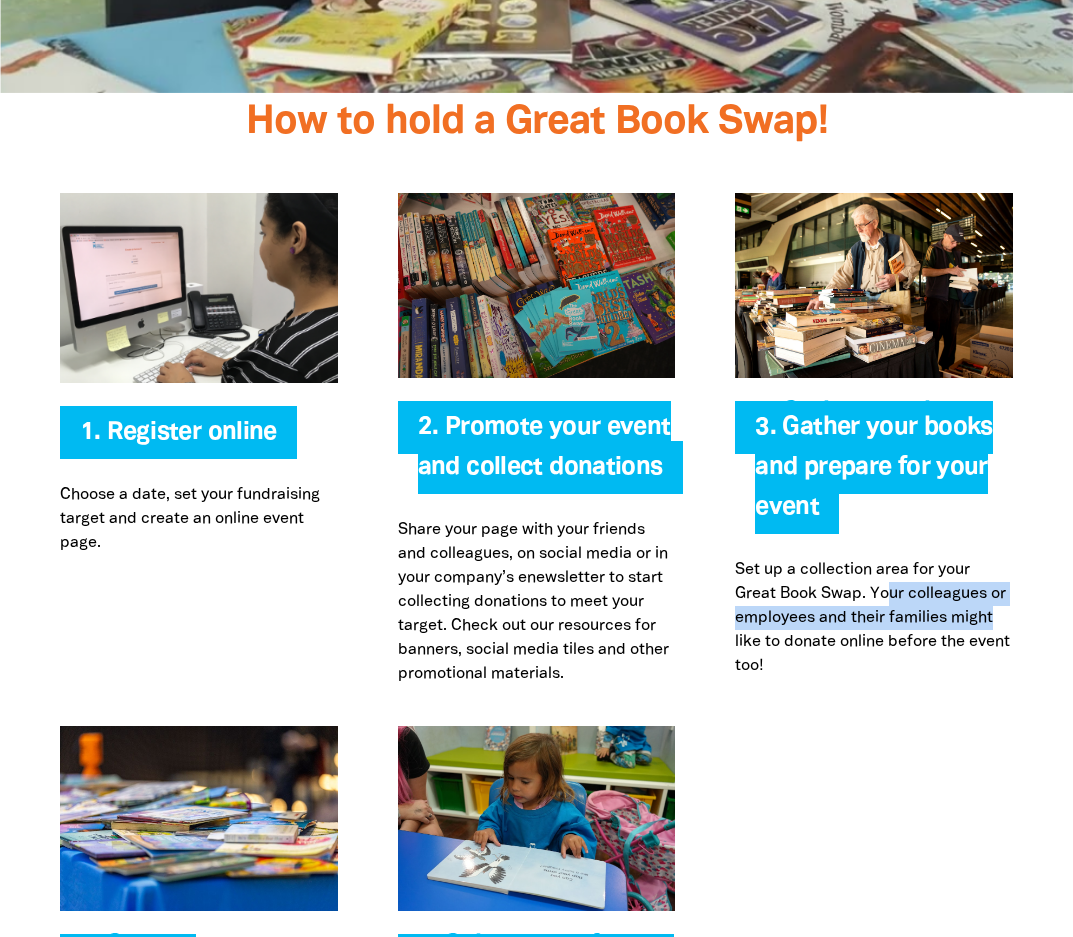drag, startPoint x: 893, startPoint y: 592, endPoint x: 944, endPoint y: 698, distance: 117.630775 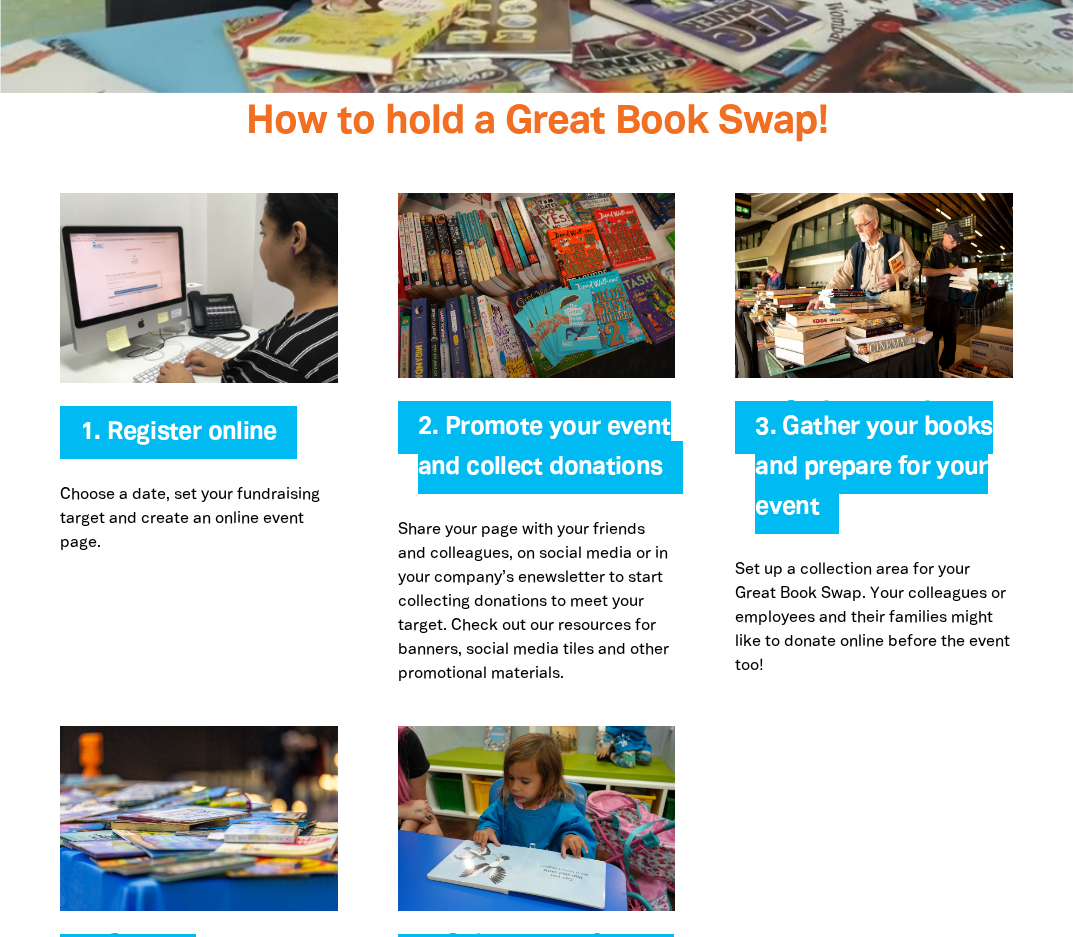 click on "Register online 1. Register online Choose a date, set your fundraising target and create an online event page. 2. Promote your event and collect donations Share your page with your friends and colleagues, on social media or in your company’s enewsletter to start collecting donations to meet your target. Check out our resources for banners, social media tiles and other promotional materials. 3. Gather your books and prepare for your event Set up a collection area for your Great Book Swap. Your colleagues or employees and their families might like to donate online before the event too!" at bounding box center [536, 439] 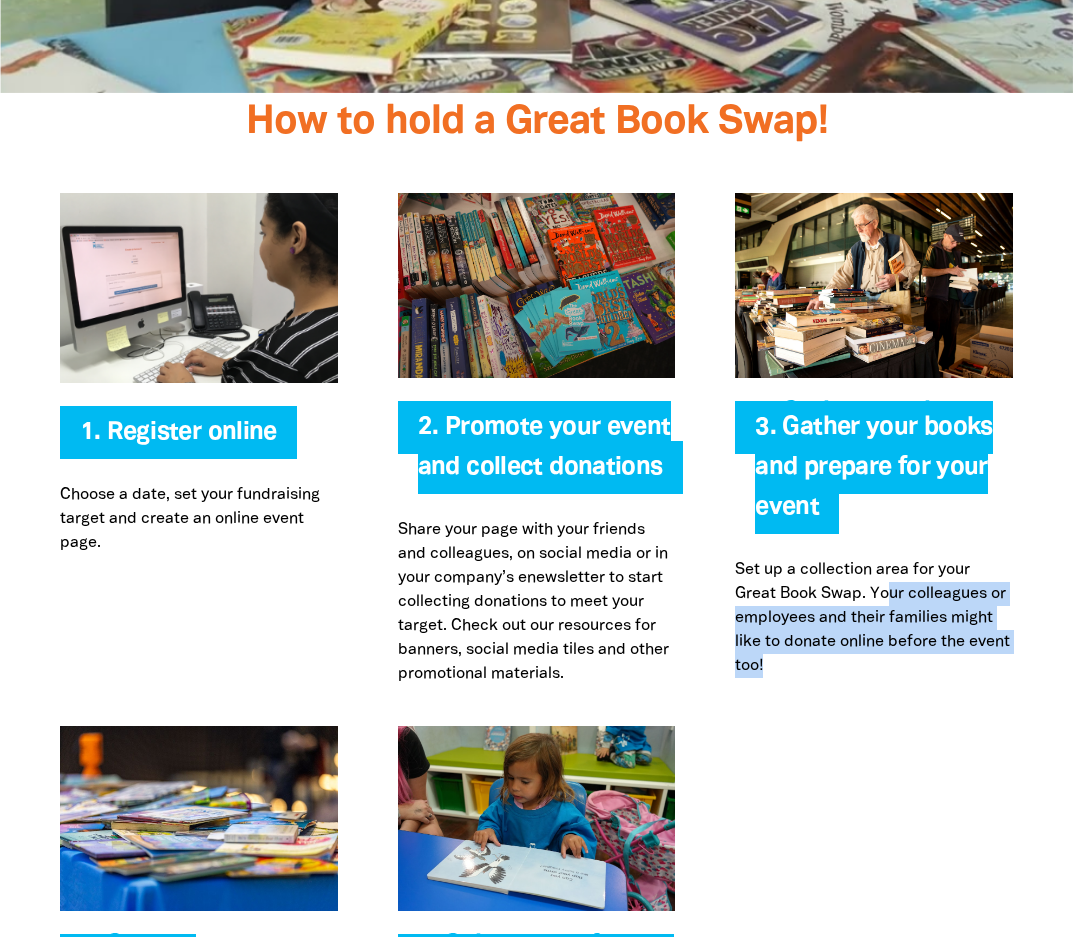 drag, startPoint x: 894, startPoint y: 598, endPoint x: 784, endPoint y: 684, distance: 139.62808 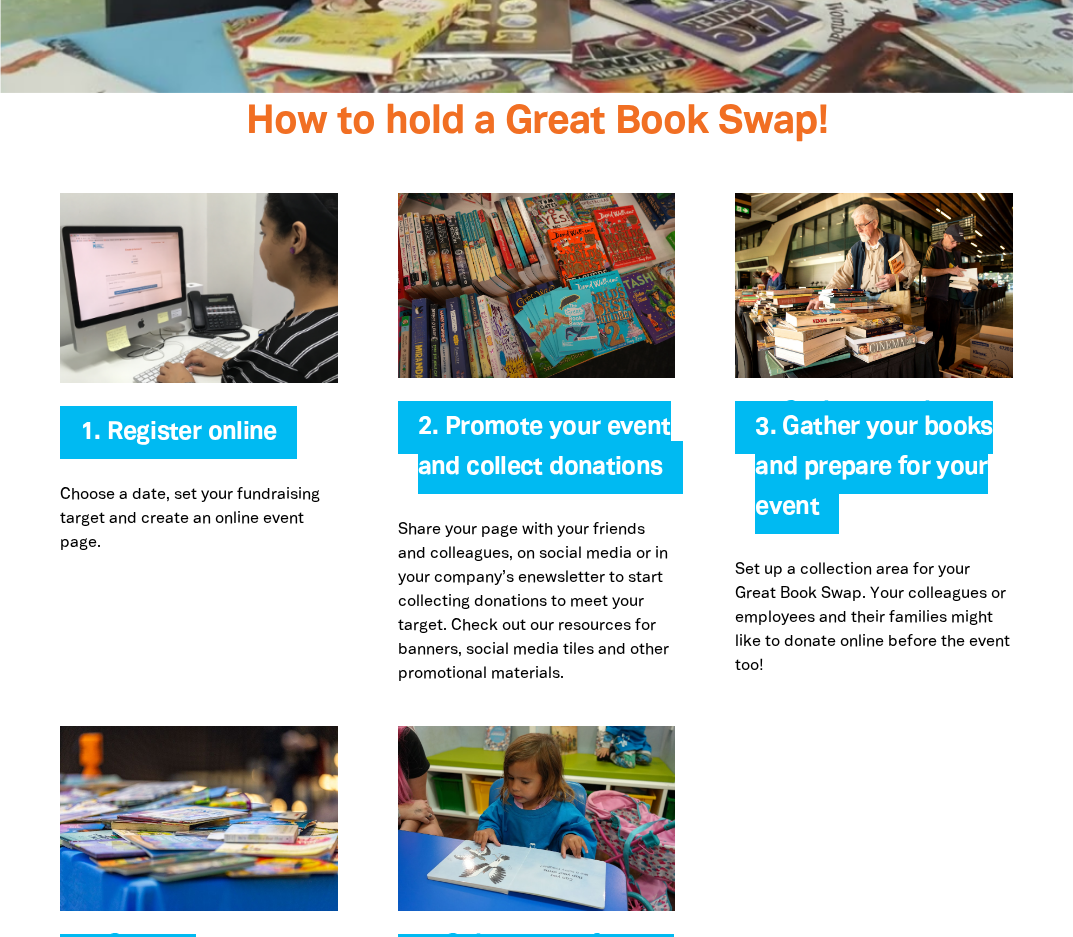 click on "Set up a collection area for your Great Book Swap. Your colleagues or employees and their families might like to donate online before the event too!" at bounding box center (874, 618) 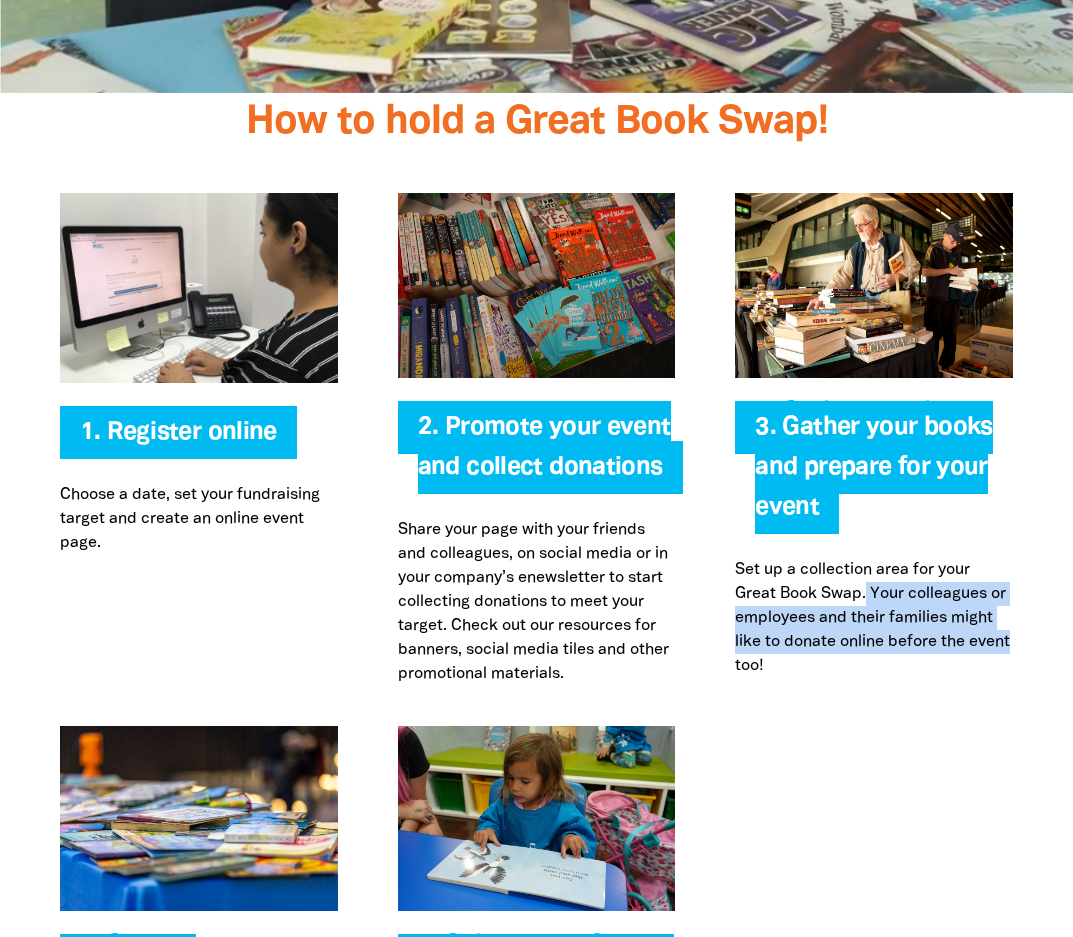 drag, startPoint x: 869, startPoint y: 590, endPoint x: 774, endPoint y: 704, distance: 148.39474 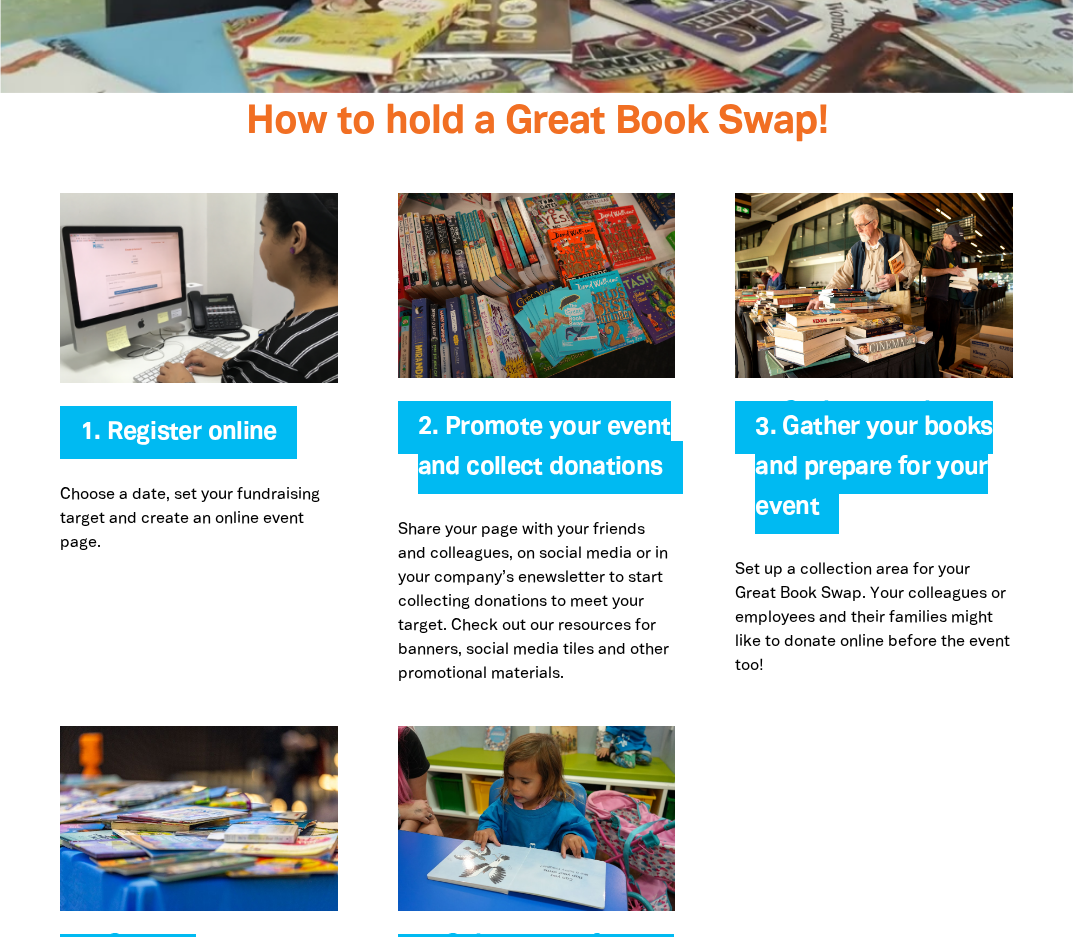 click on "Register online 1. Register online Choose a date, set your fundraising target and create an online event page. 2. Promote your event and collect donations Share your page with your friends and colleagues, on social media or in your company’s enewsletter to start collecting donations to meet your target. Check out our resources for banners, social media tiles and other promotional materials. 3. Gather your books and prepare for your event Set up a collection area for your Great Book Swap. Your colleagues or employees and their families might like to donate online before the event too!" at bounding box center [536, 439] 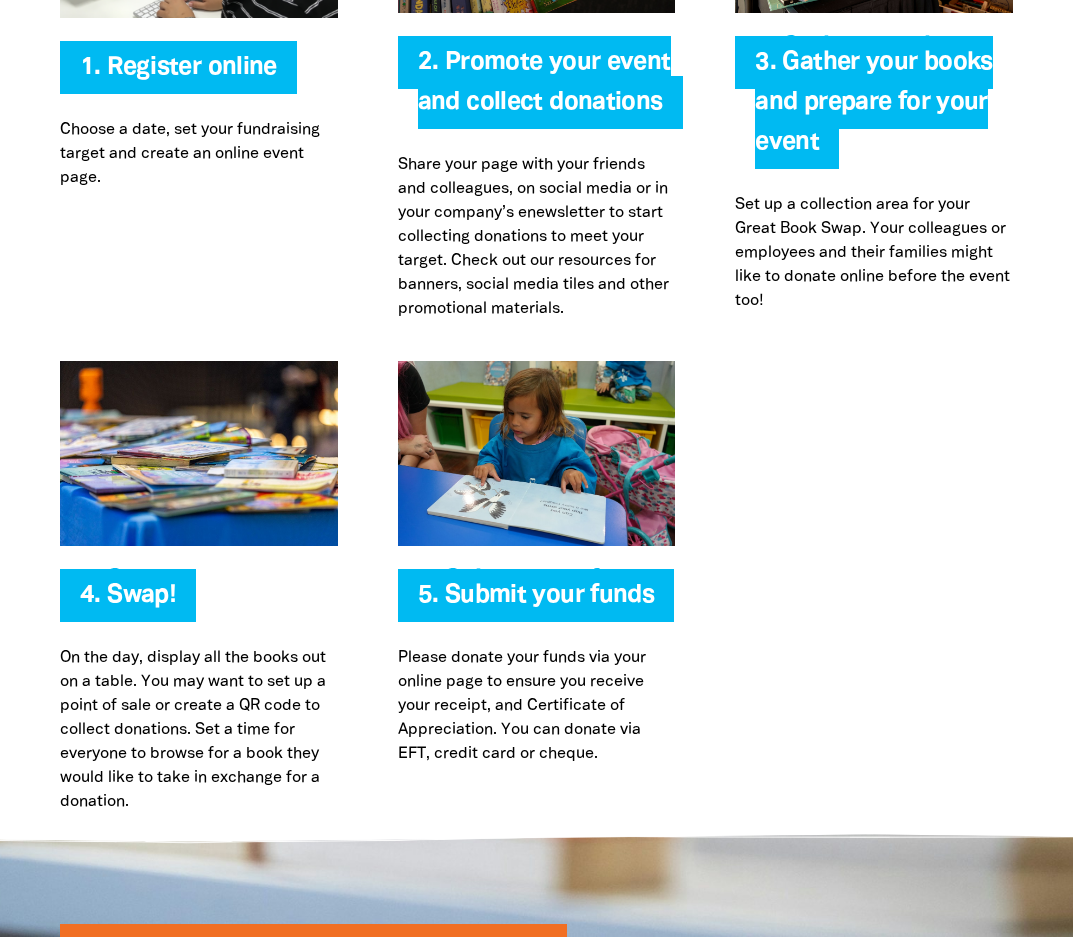 scroll, scrollTop: 4400, scrollLeft: 0, axis: vertical 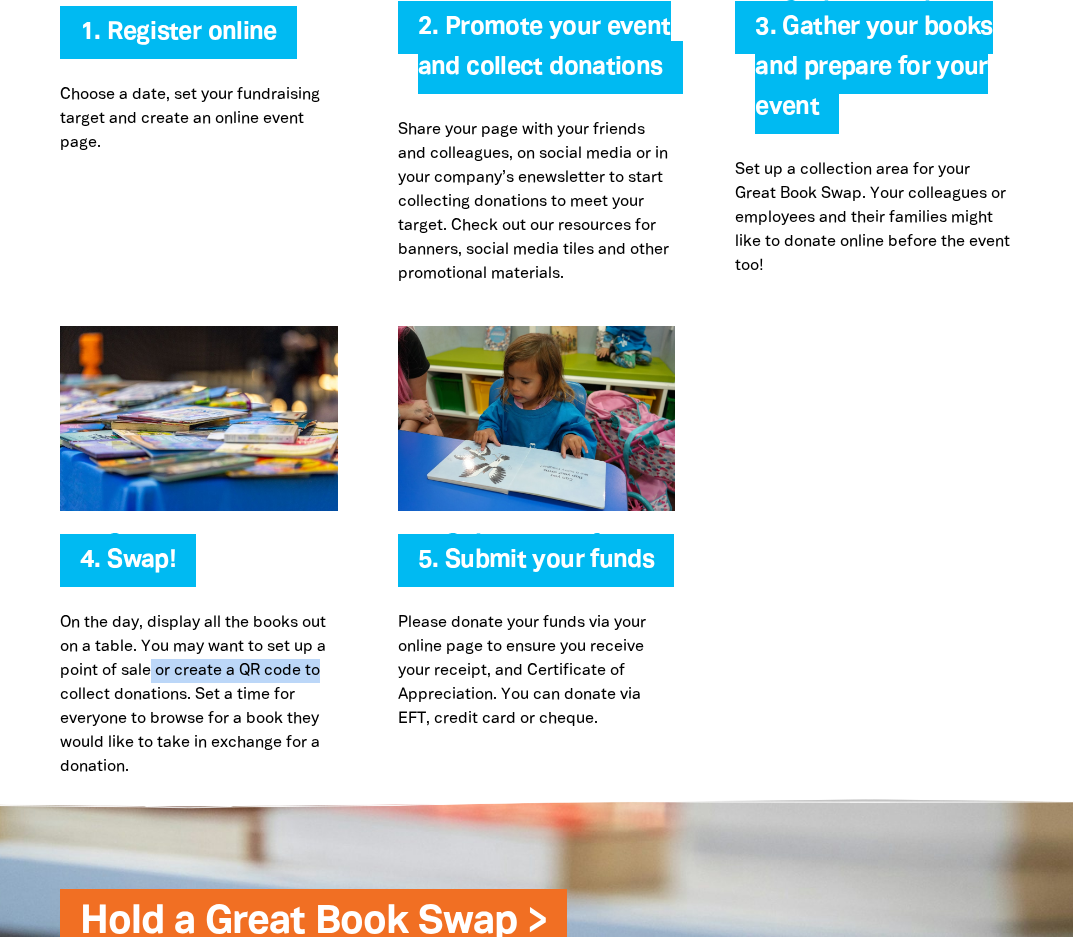 drag, startPoint x: 149, startPoint y: 663, endPoint x: 330, endPoint y: 683, distance: 182.10162 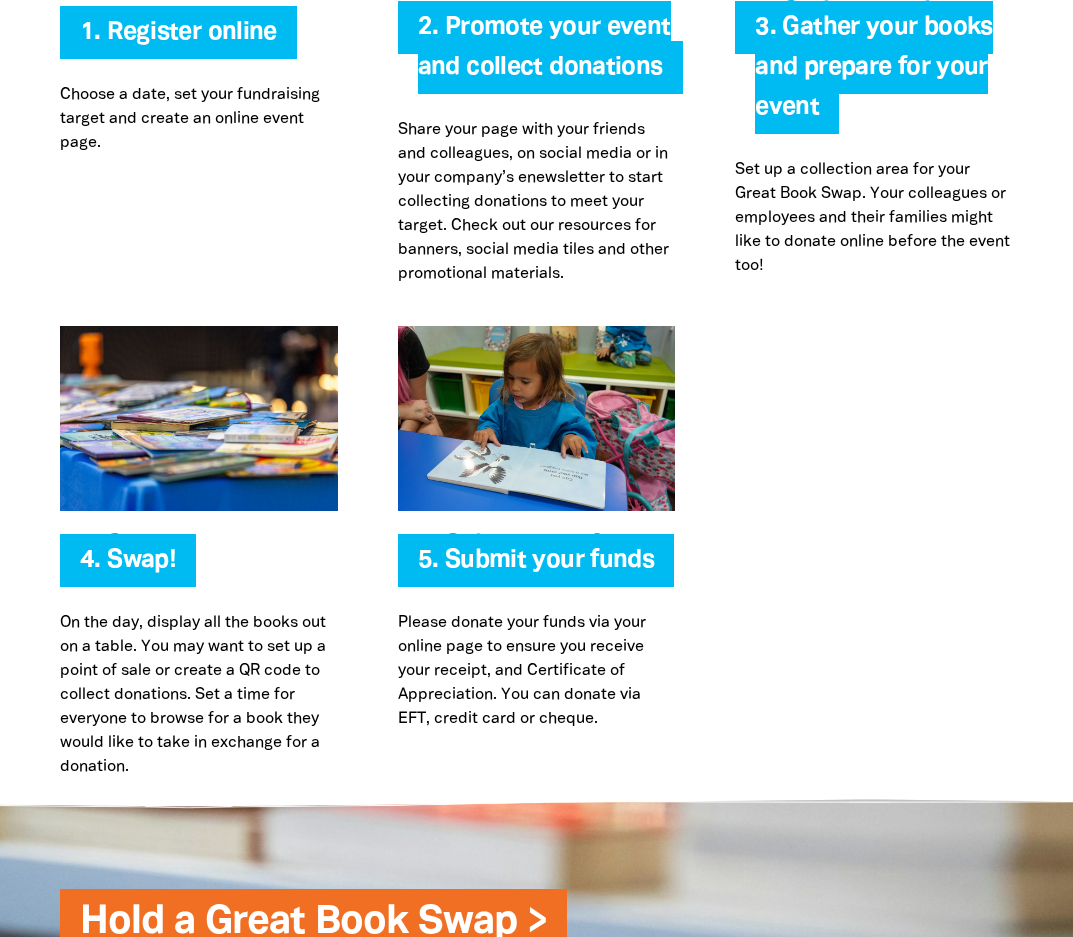 click on "On the day, display all the books out on a table. You may want to set up a point of sale  or create a QR code to collect donations. Set a time for everyone to browse for a book they would like to take in exchange for a donation." at bounding box center (199, 695) 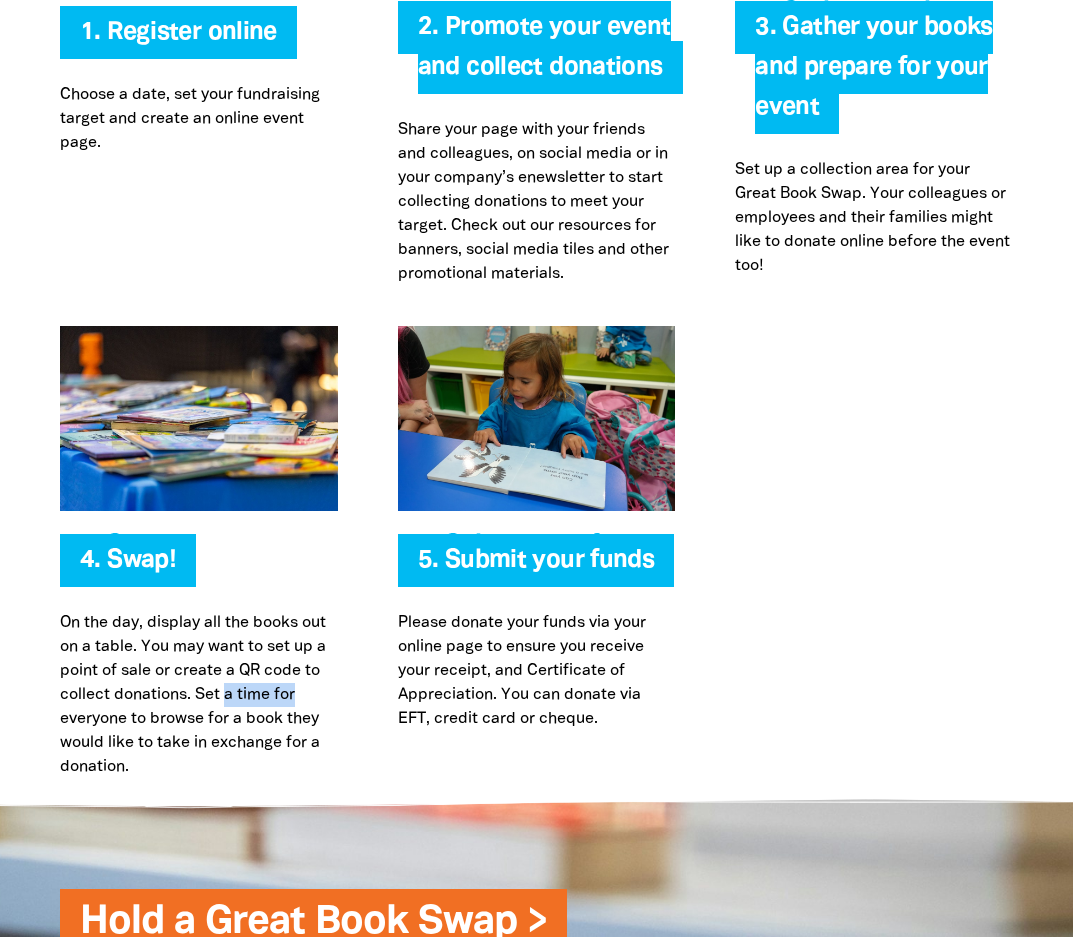 drag, startPoint x: 276, startPoint y: 699, endPoint x: 298, endPoint y: 701, distance: 22.090721 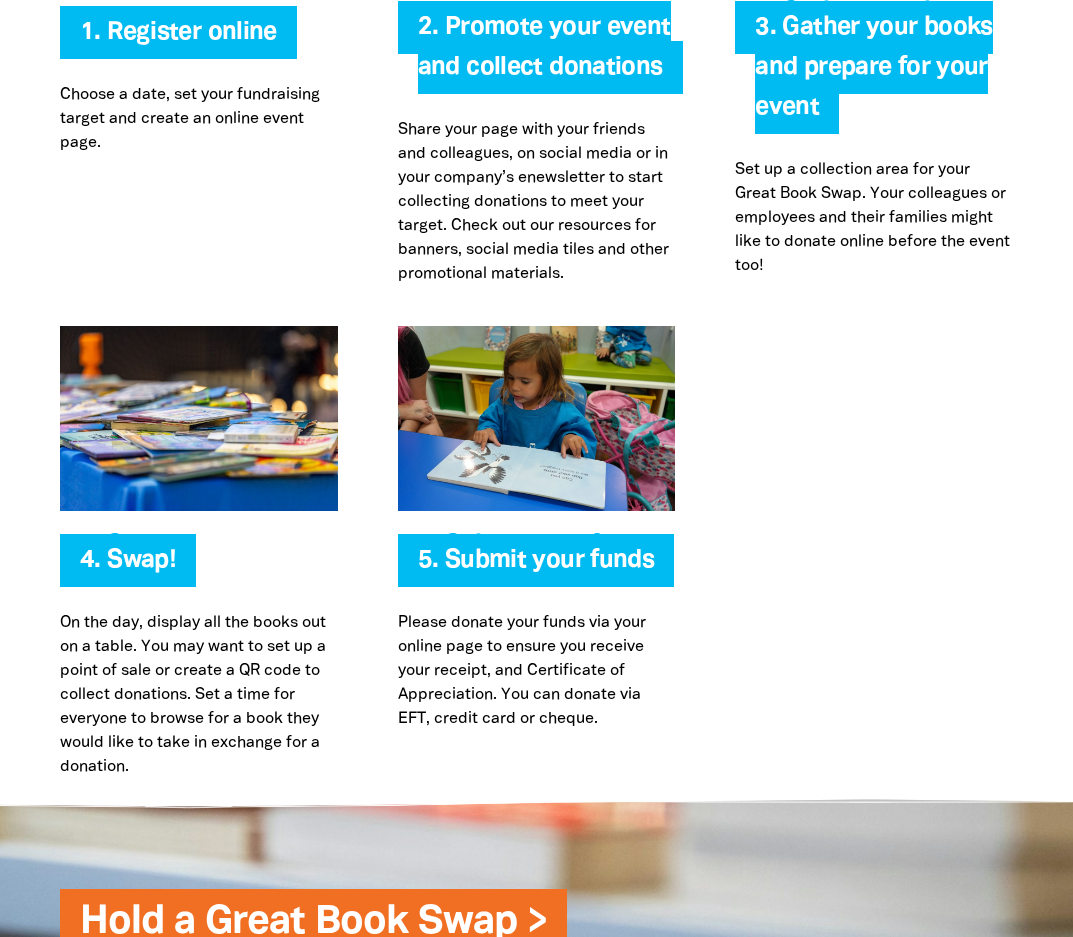 click on "On the day, display all the books out on a table. You may want to set up a point of sale  or create a QR code to collect donations. Set a time for everyone to browse for a book they would like to take in exchange for a donation." at bounding box center [199, 695] 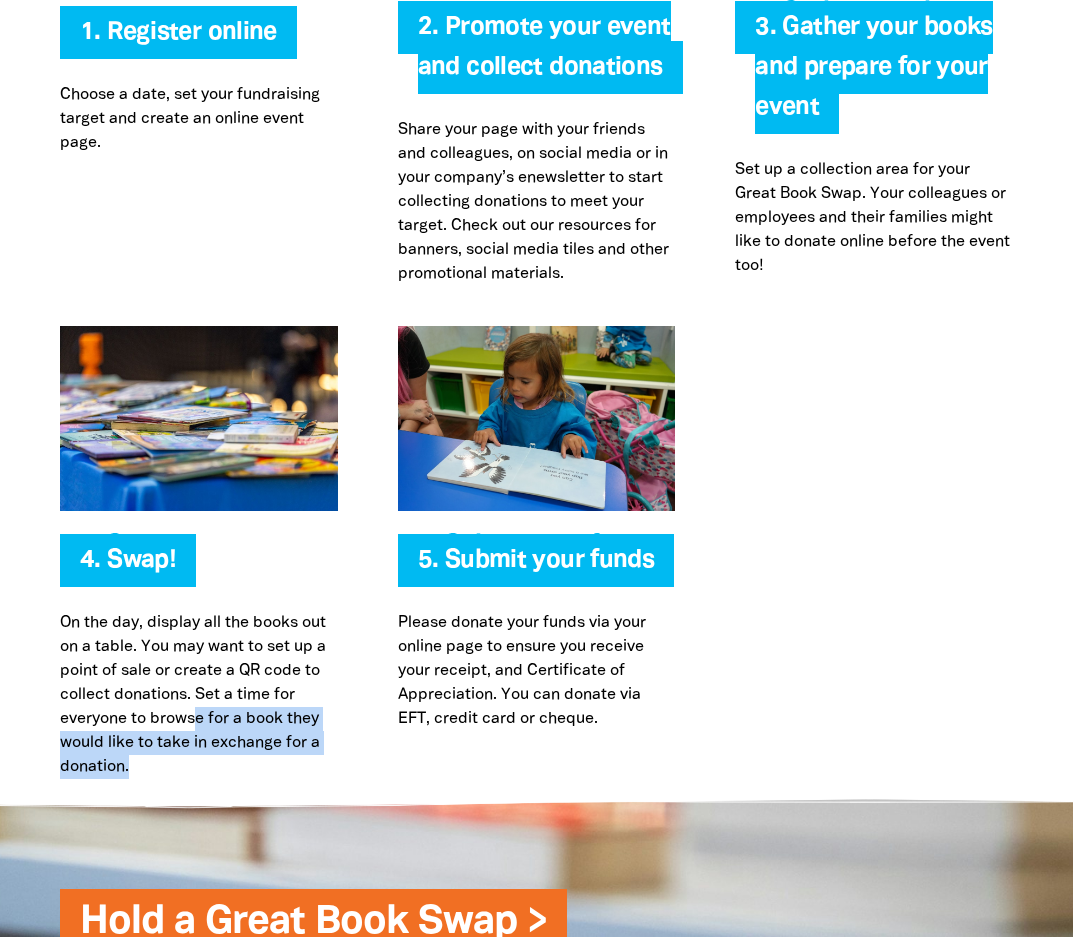 drag, startPoint x: 199, startPoint y: 710, endPoint x: 351, endPoint y: 762, distance: 160.64868 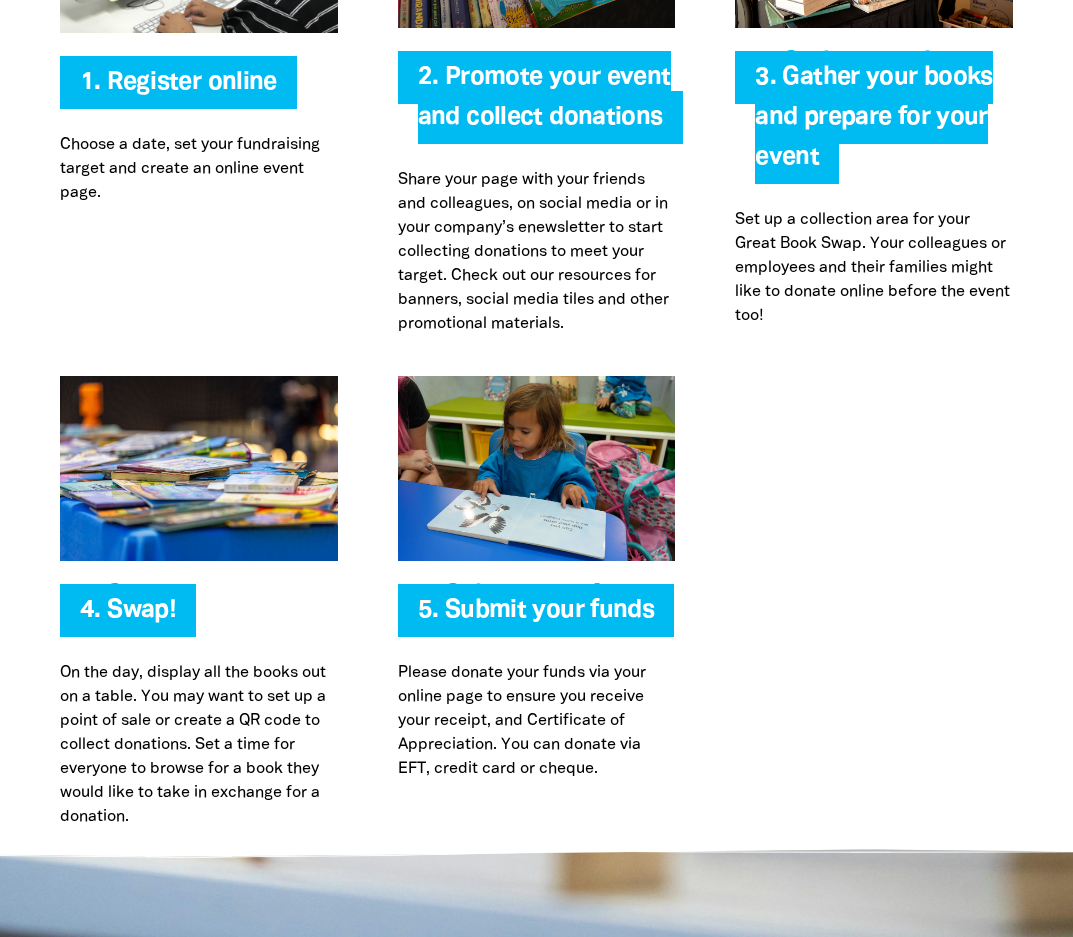 scroll, scrollTop: 4300, scrollLeft: 0, axis: vertical 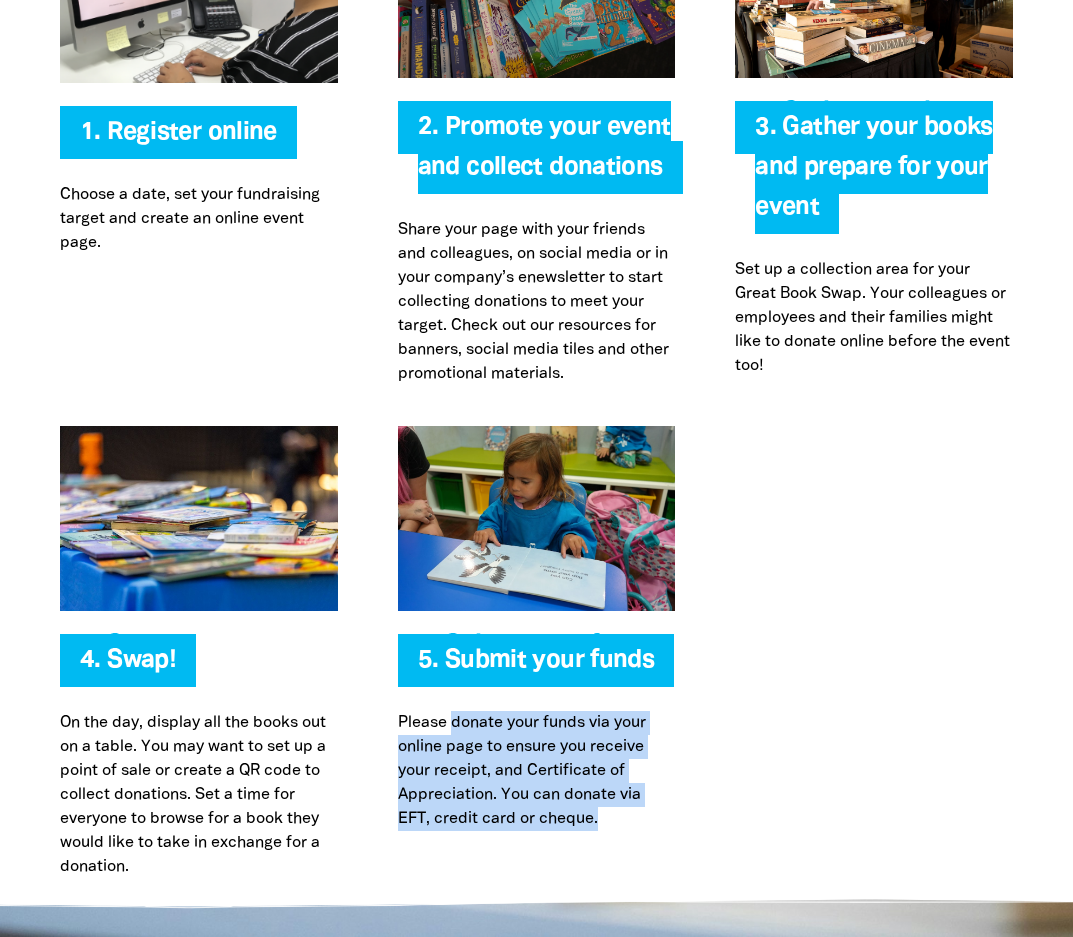 drag, startPoint x: 451, startPoint y: 718, endPoint x: 606, endPoint y: 815, distance: 182.84967 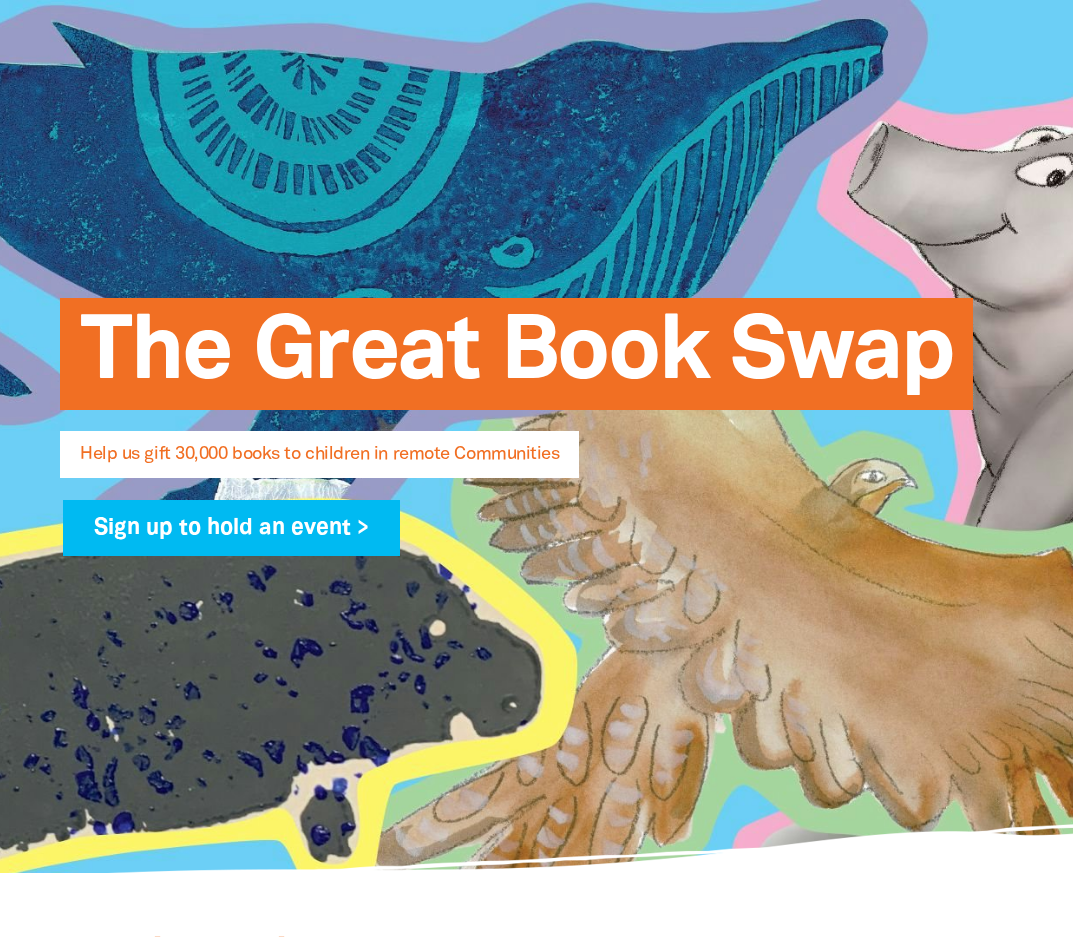 scroll, scrollTop: 0, scrollLeft: 0, axis: both 